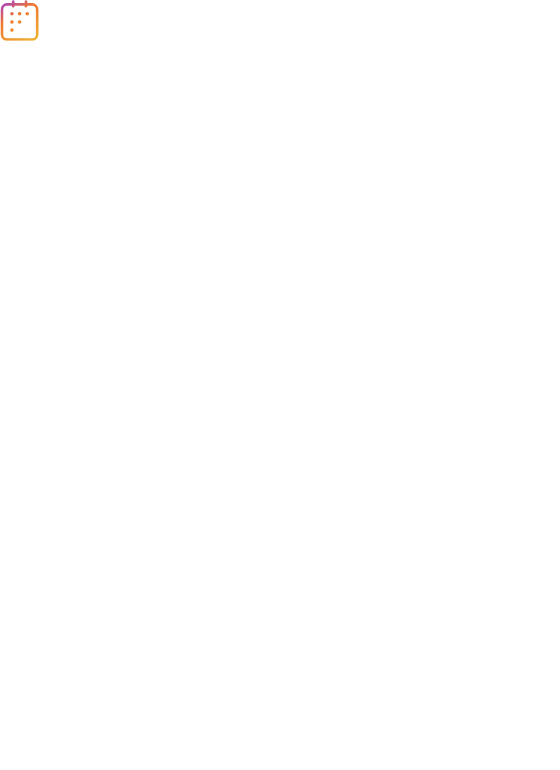 scroll, scrollTop: 0, scrollLeft: 0, axis: both 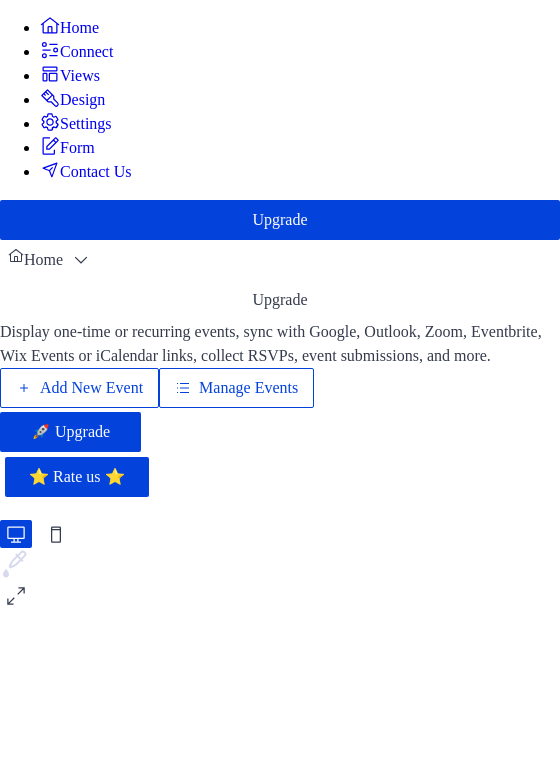 click on "Manage Events" at bounding box center [259, 412] 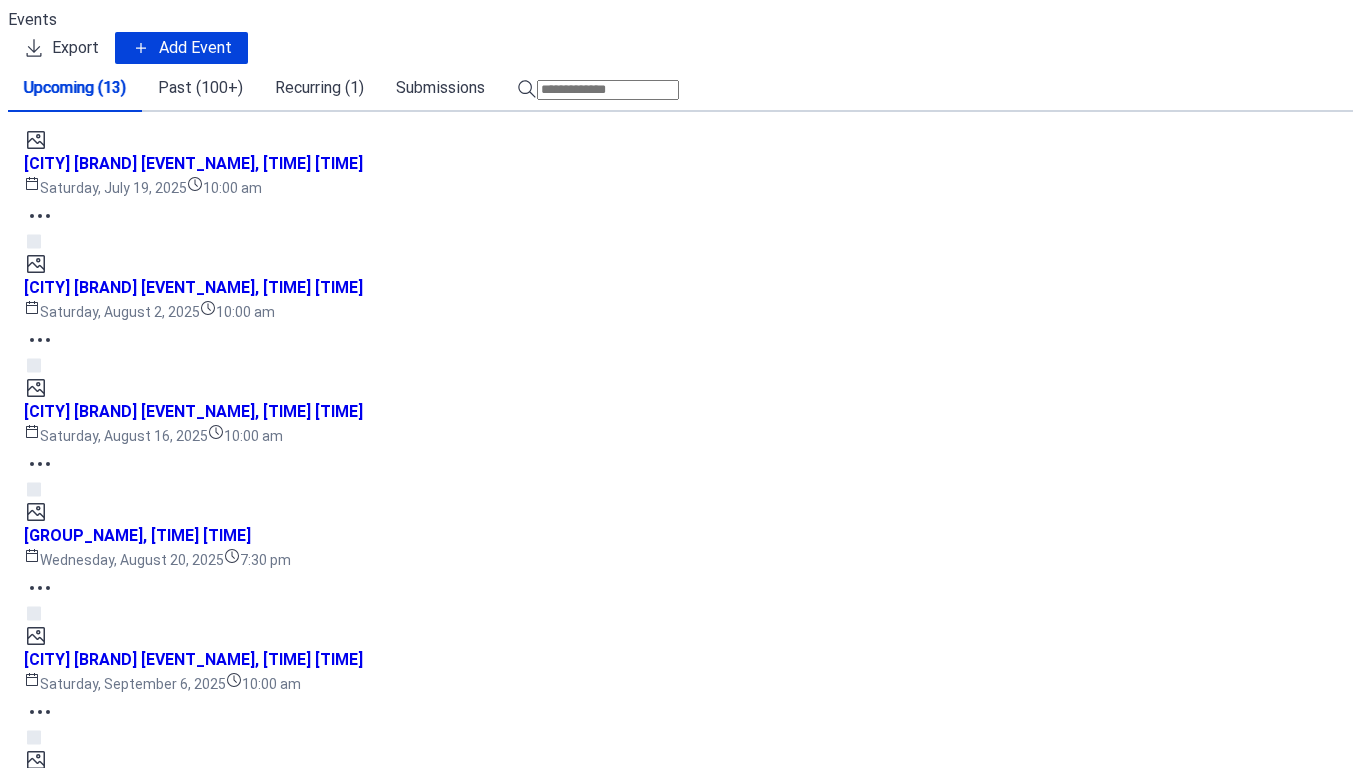 scroll, scrollTop: 0, scrollLeft: 0, axis: both 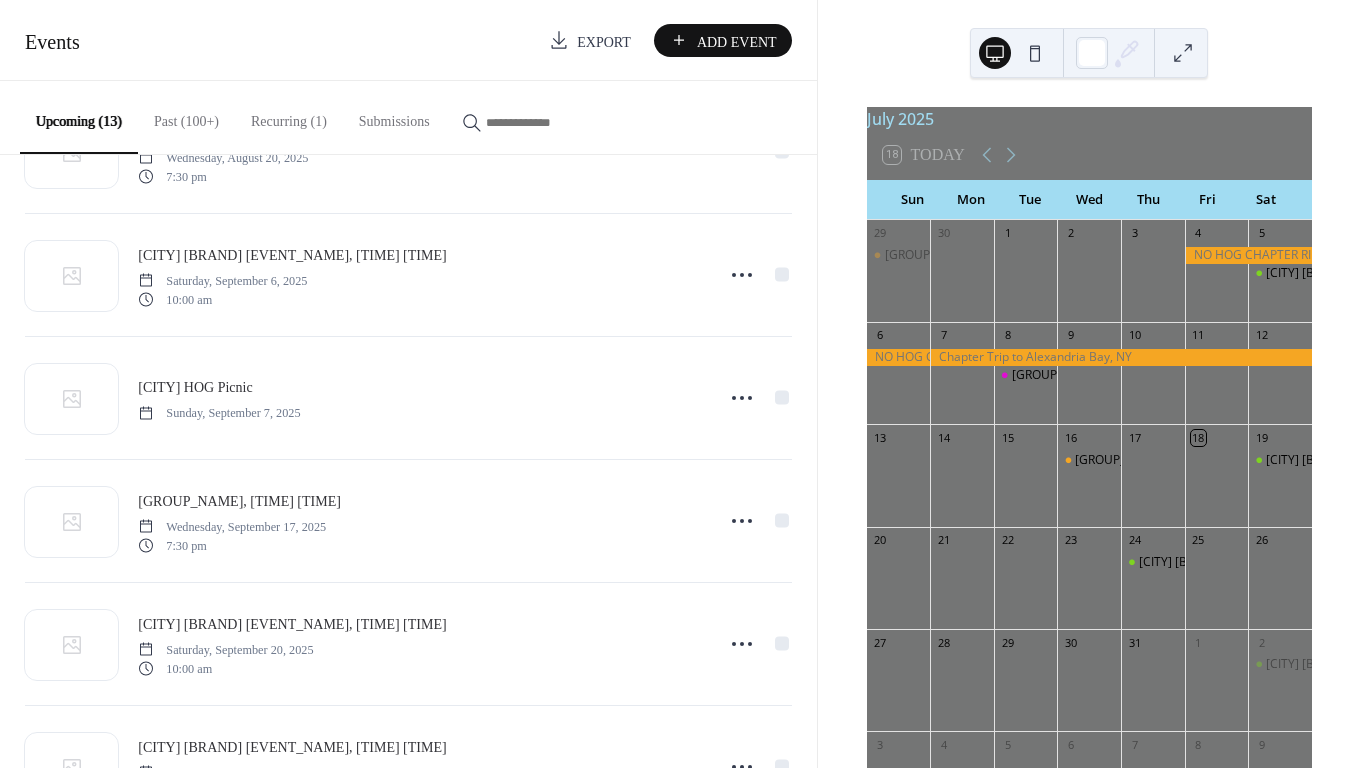 click on "Add Event" at bounding box center (723, 40) 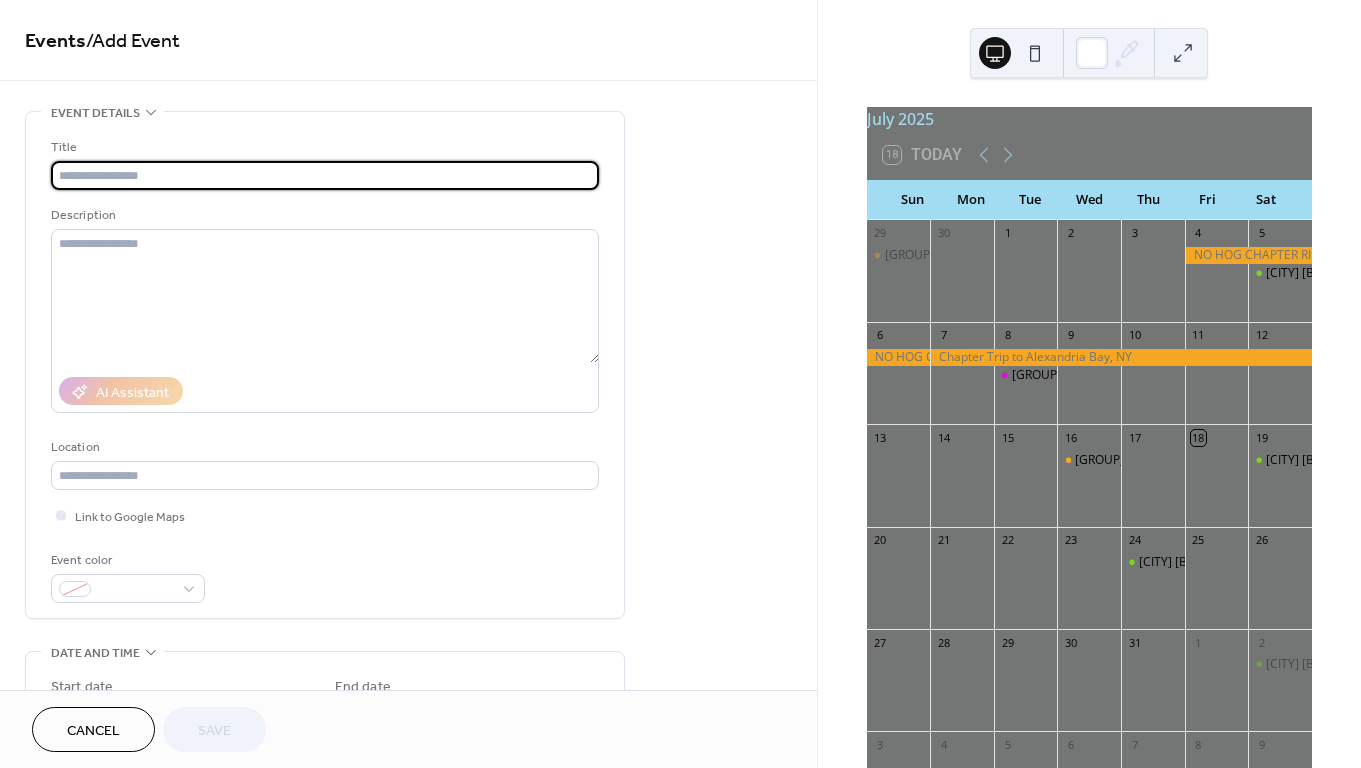 click at bounding box center (325, 175) 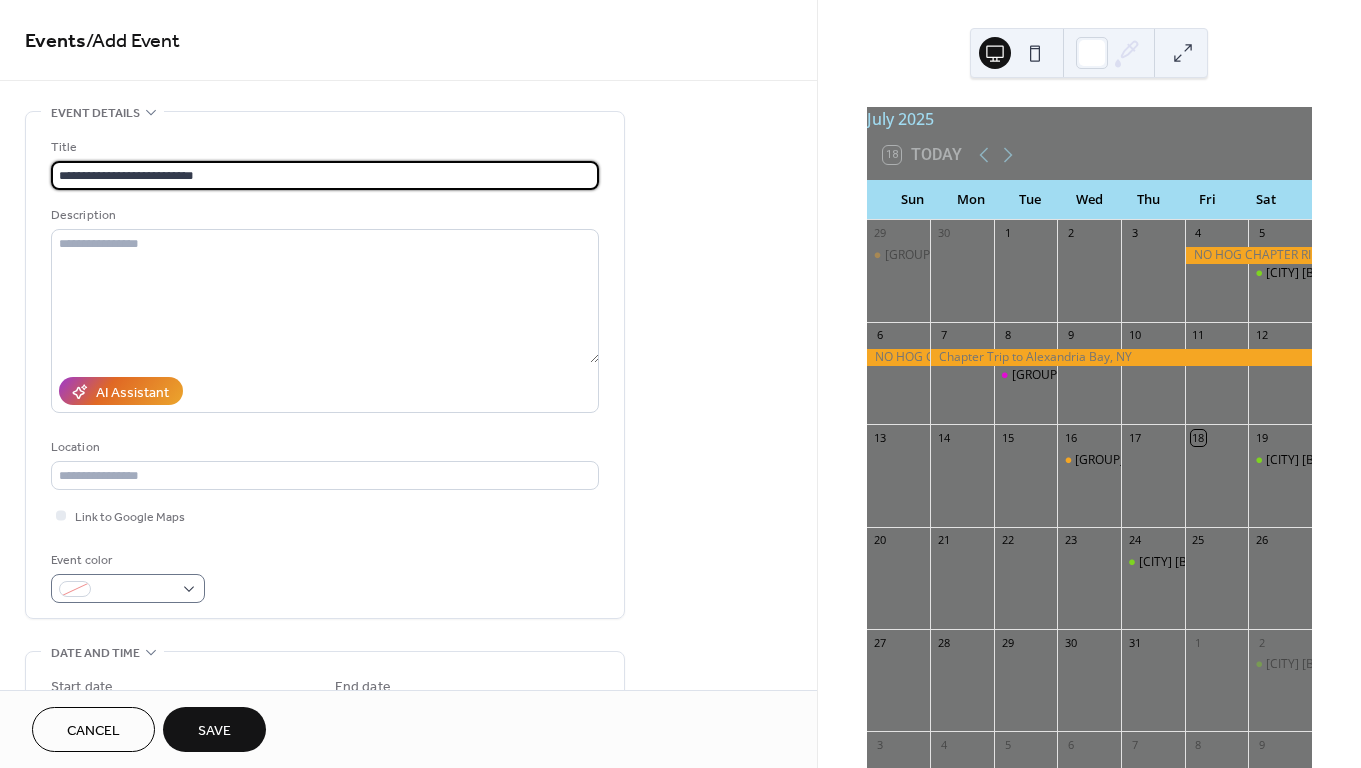 type on "**********" 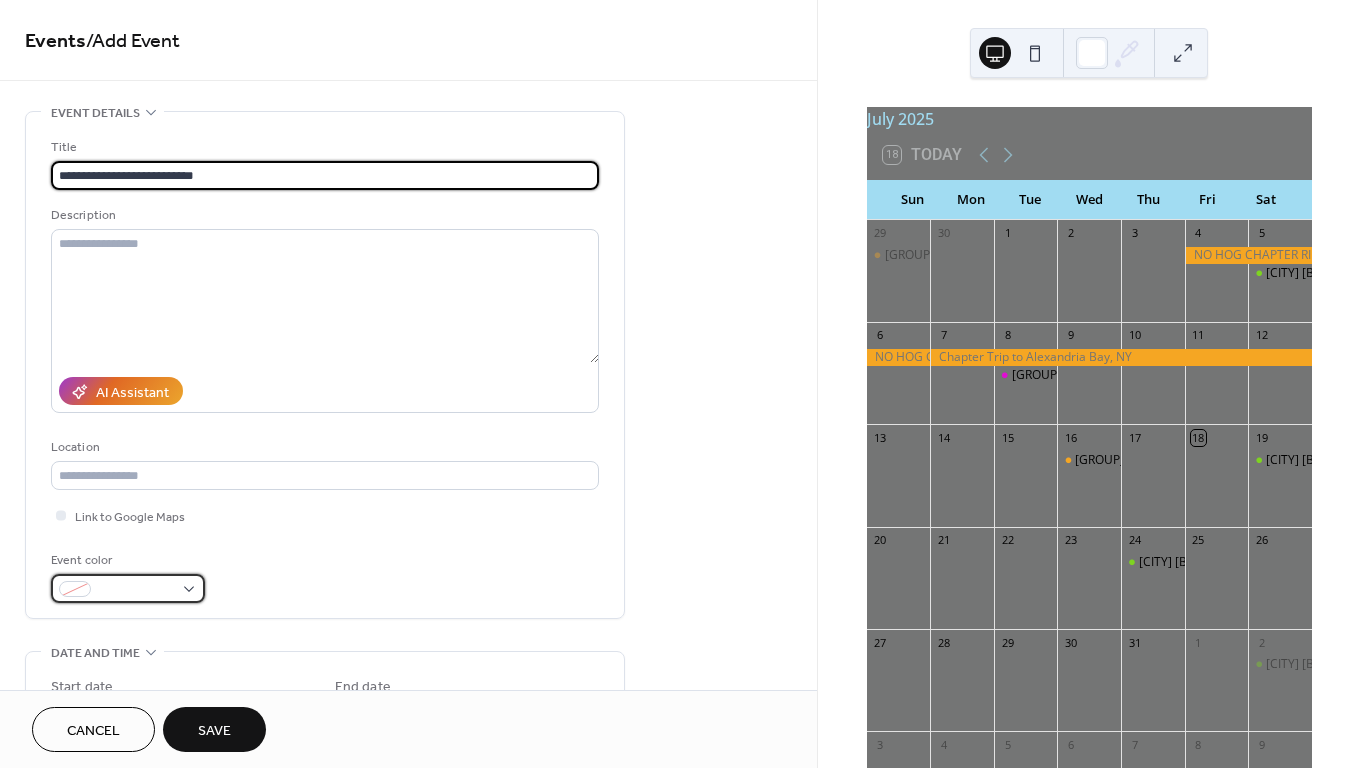 click at bounding box center (128, 588) 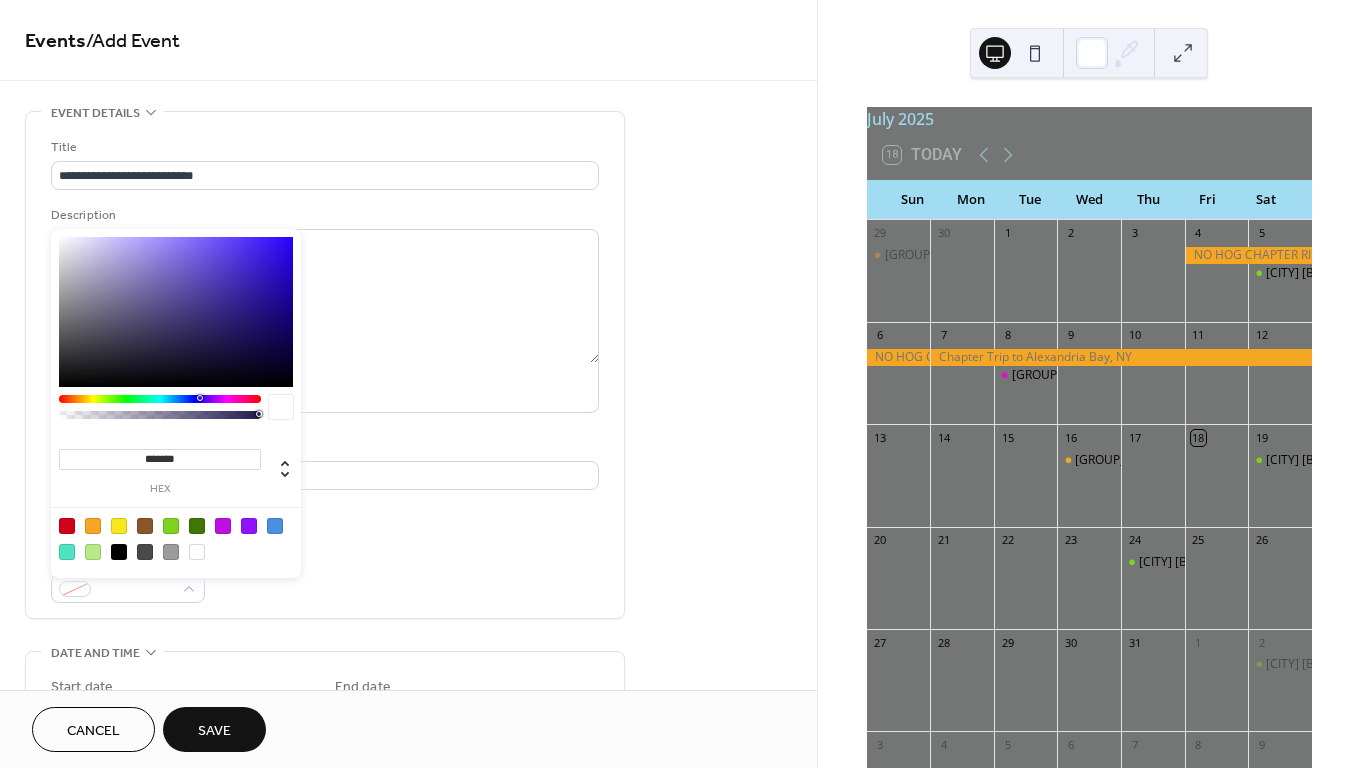 type on "*******" 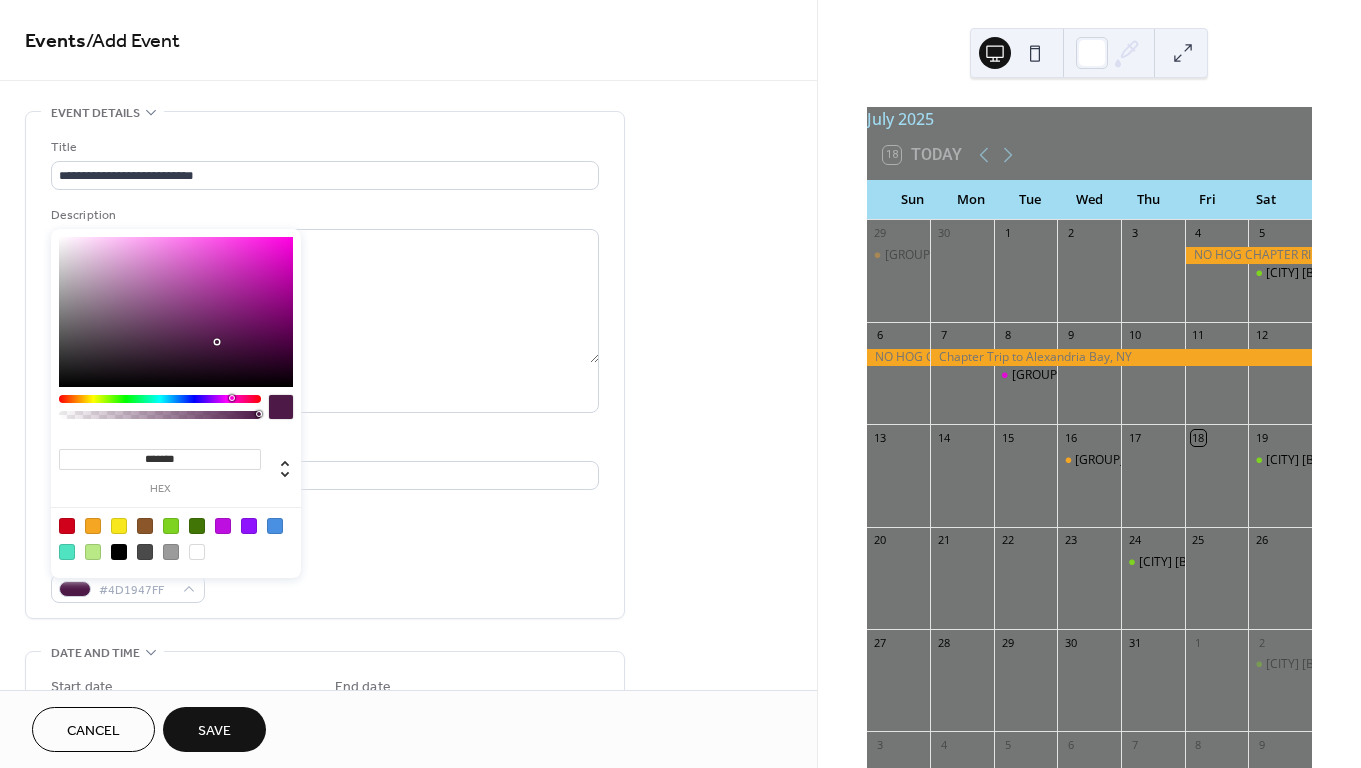 click at bounding box center [160, 399] 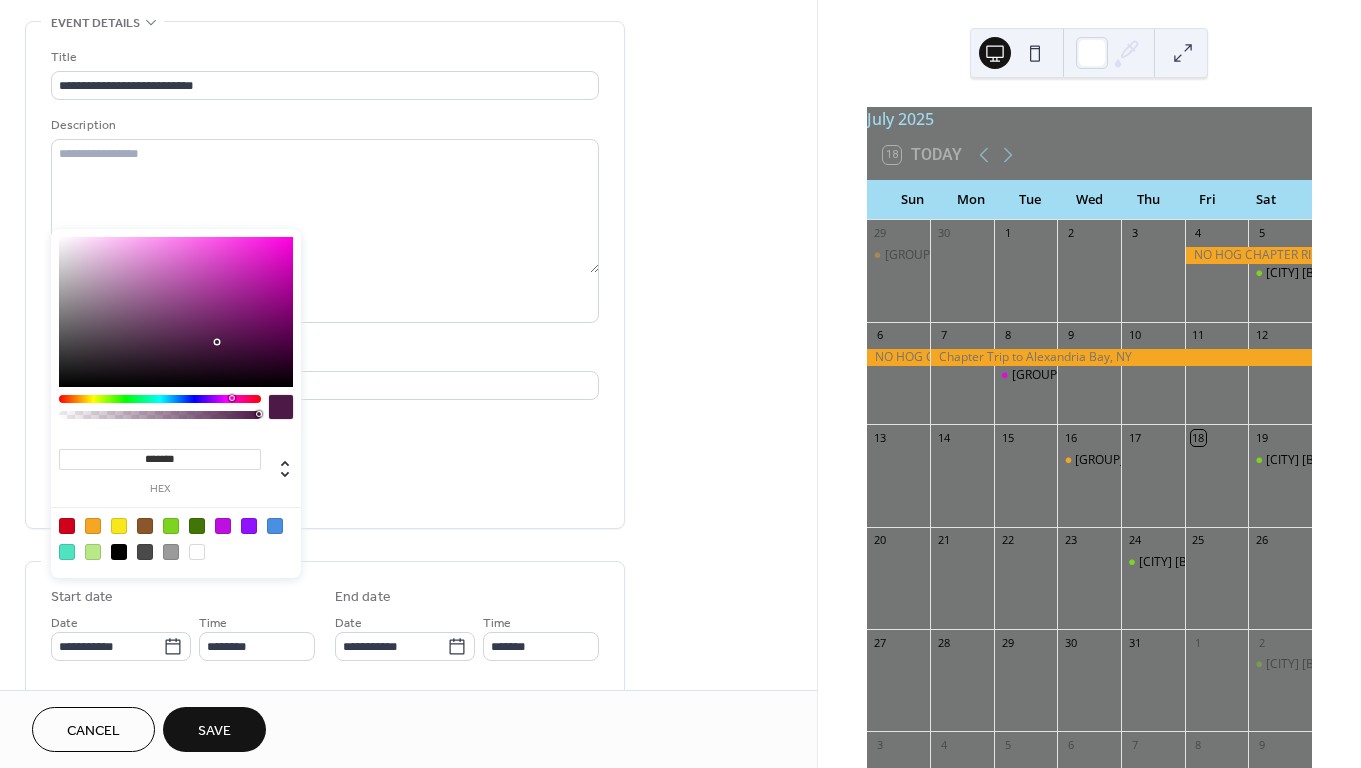 scroll, scrollTop: 86, scrollLeft: 0, axis: vertical 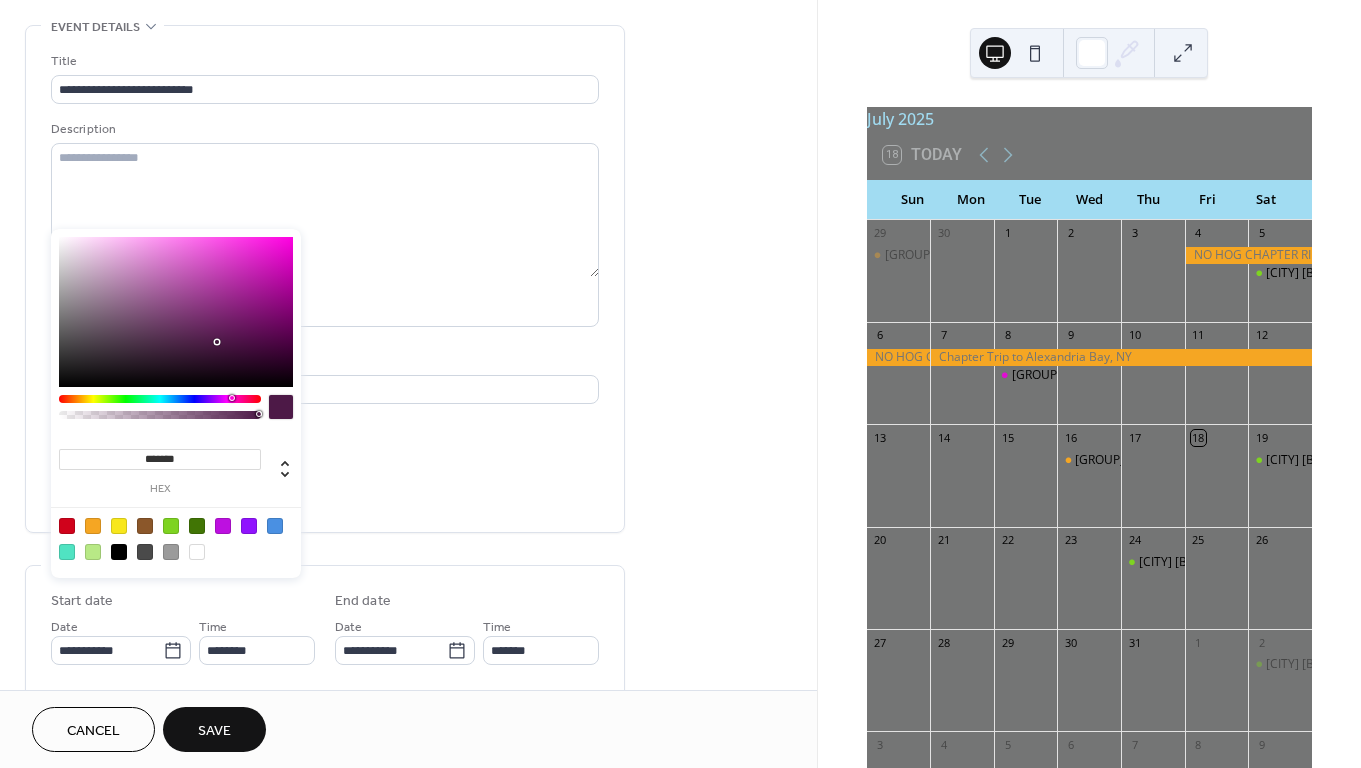 click on "**********" at bounding box center [325, 284] 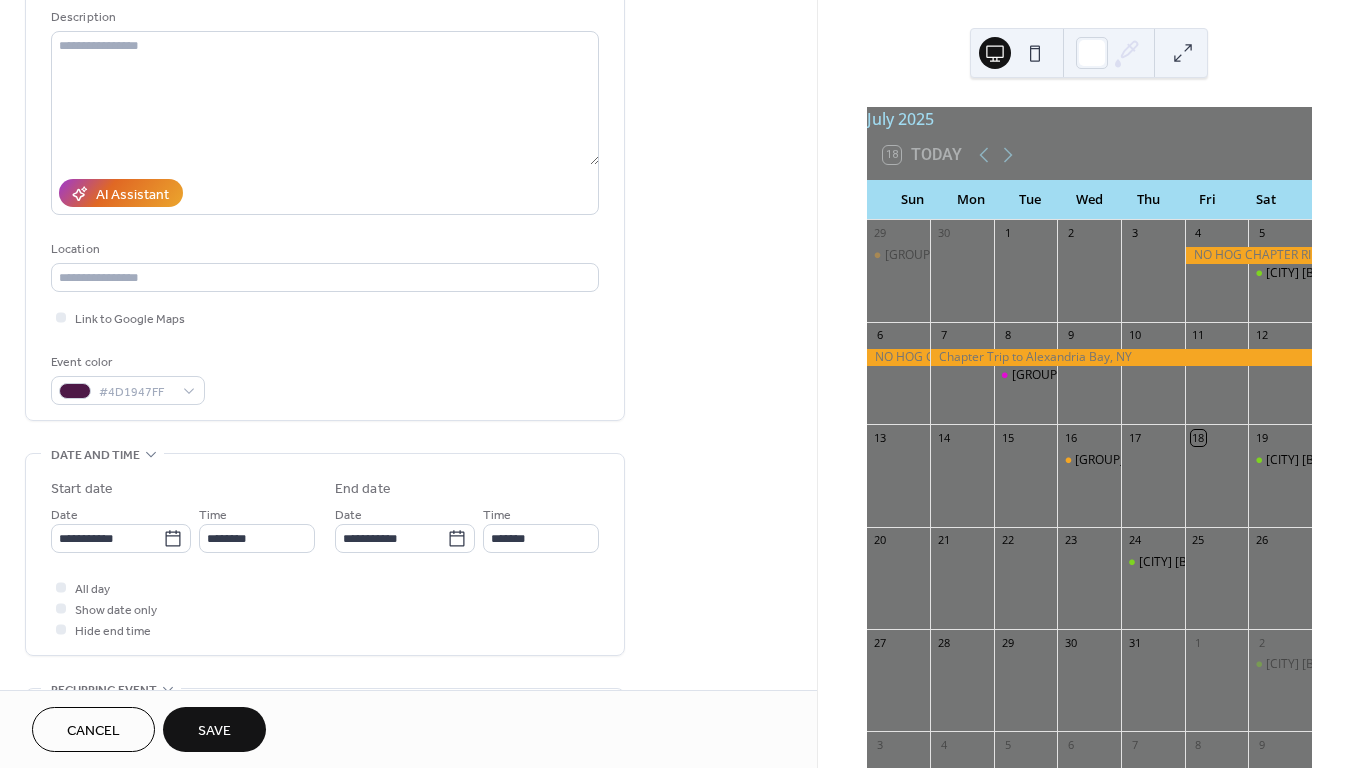 scroll, scrollTop: 203, scrollLeft: 0, axis: vertical 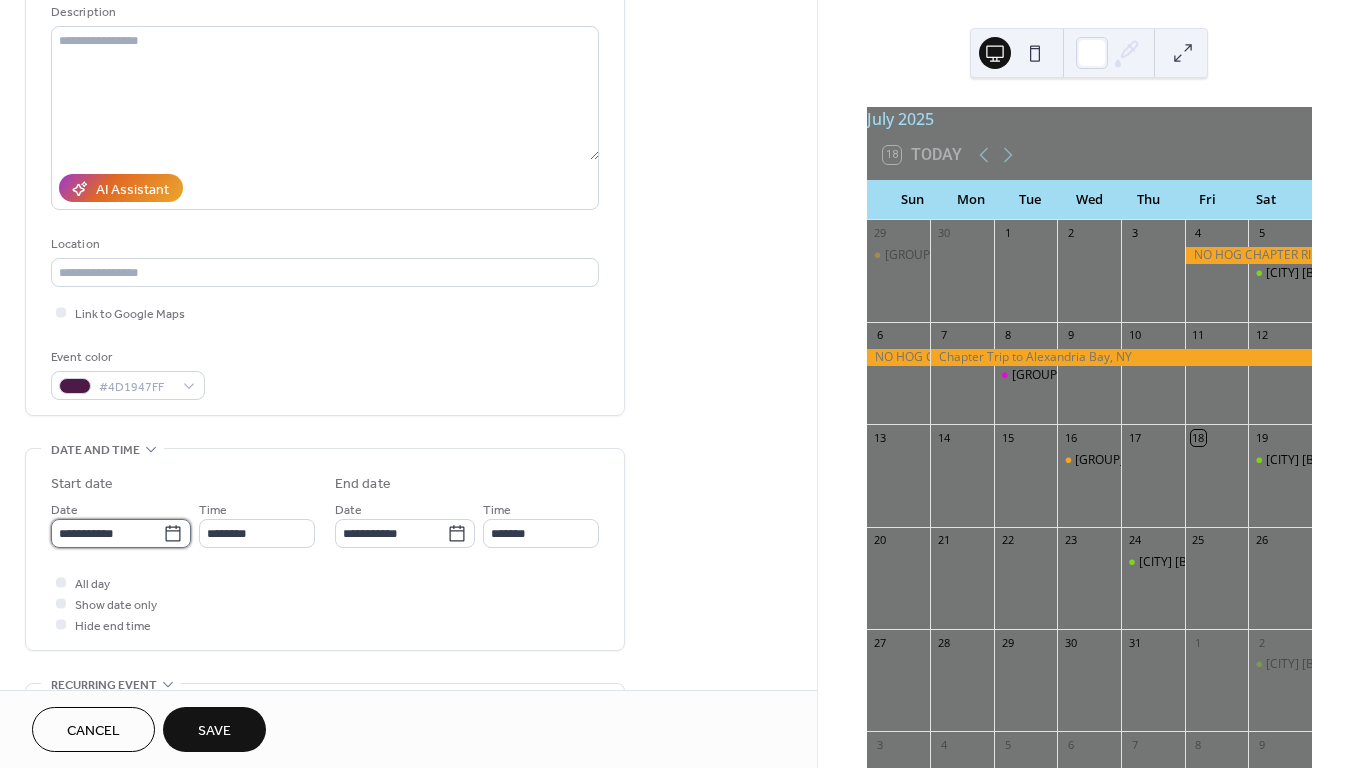 click on "**********" at bounding box center [107, 533] 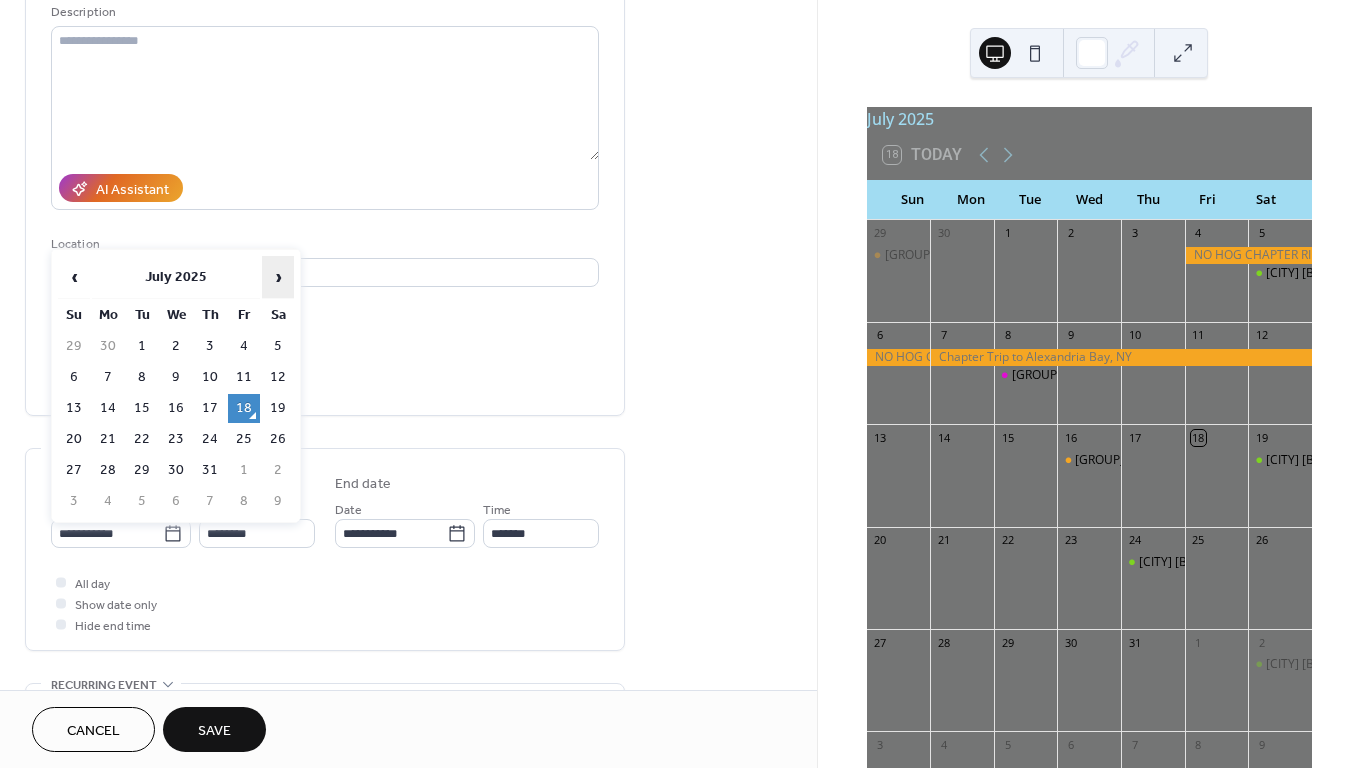 click on "›" at bounding box center (278, 277) 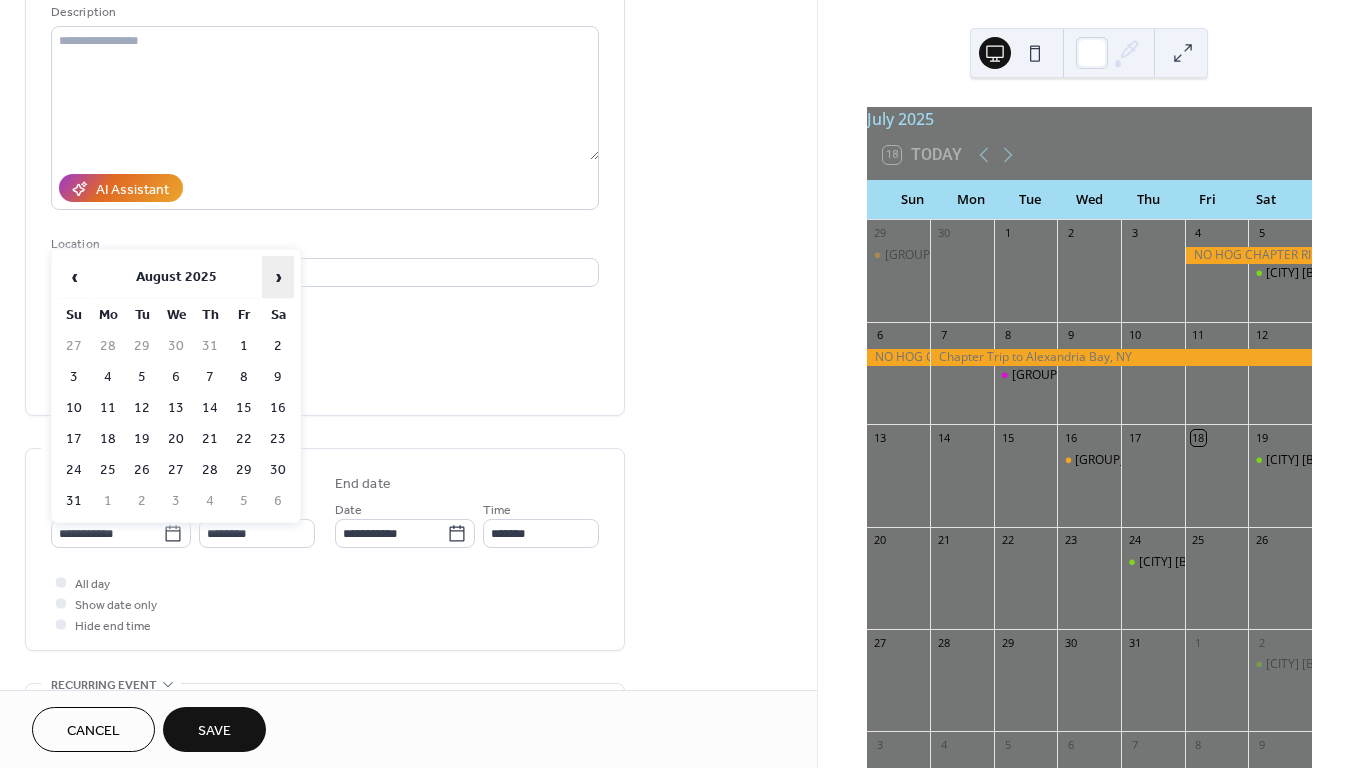 click on "›" at bounding box center (278, 277) 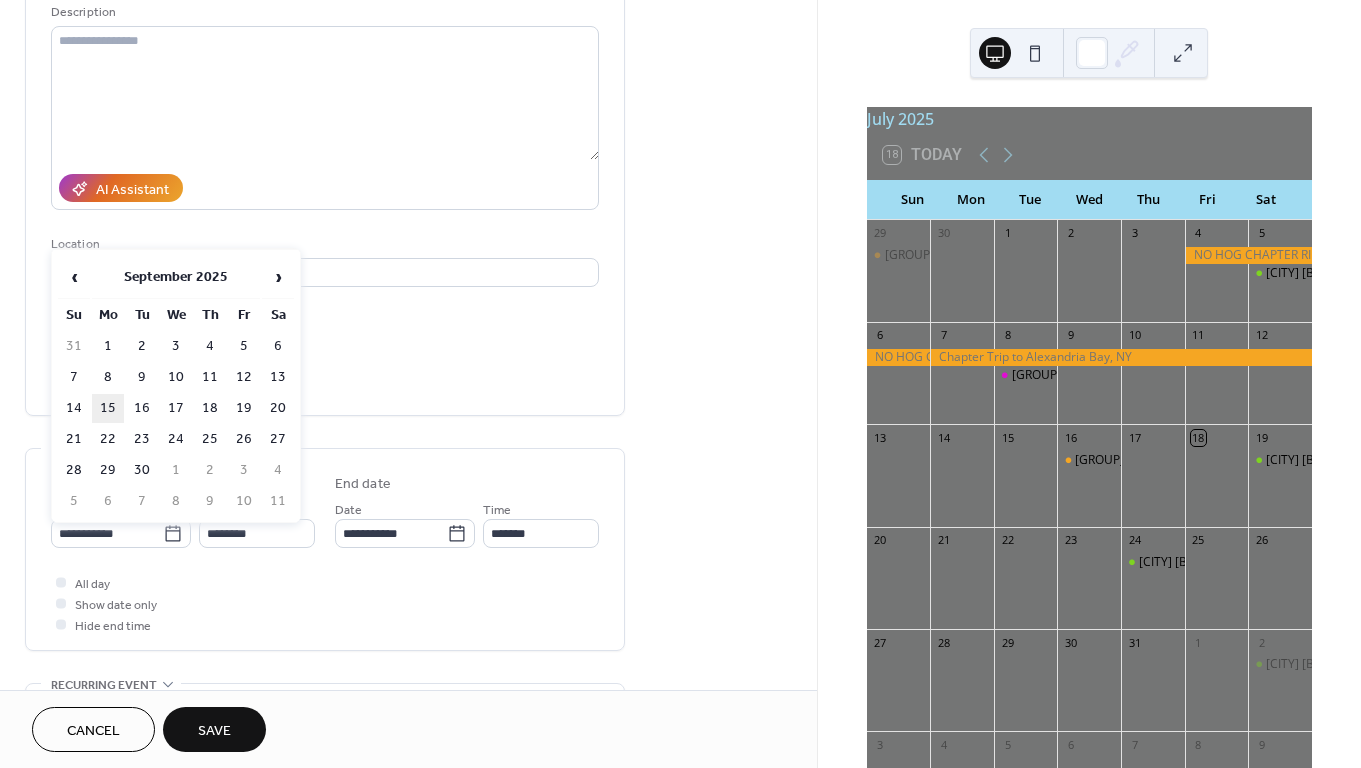 click on "15" at bounding box center [108, 408] 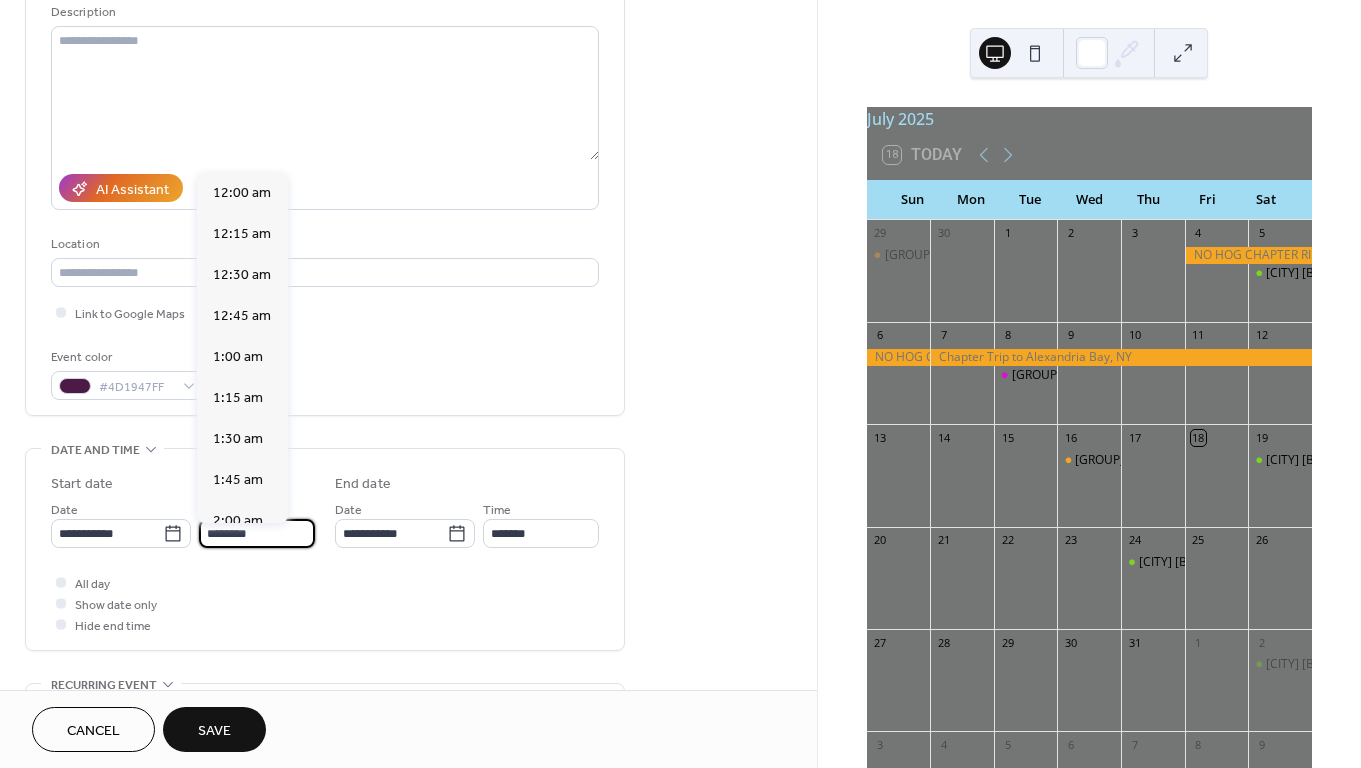 click on "********" at bounding box center (257, 533) 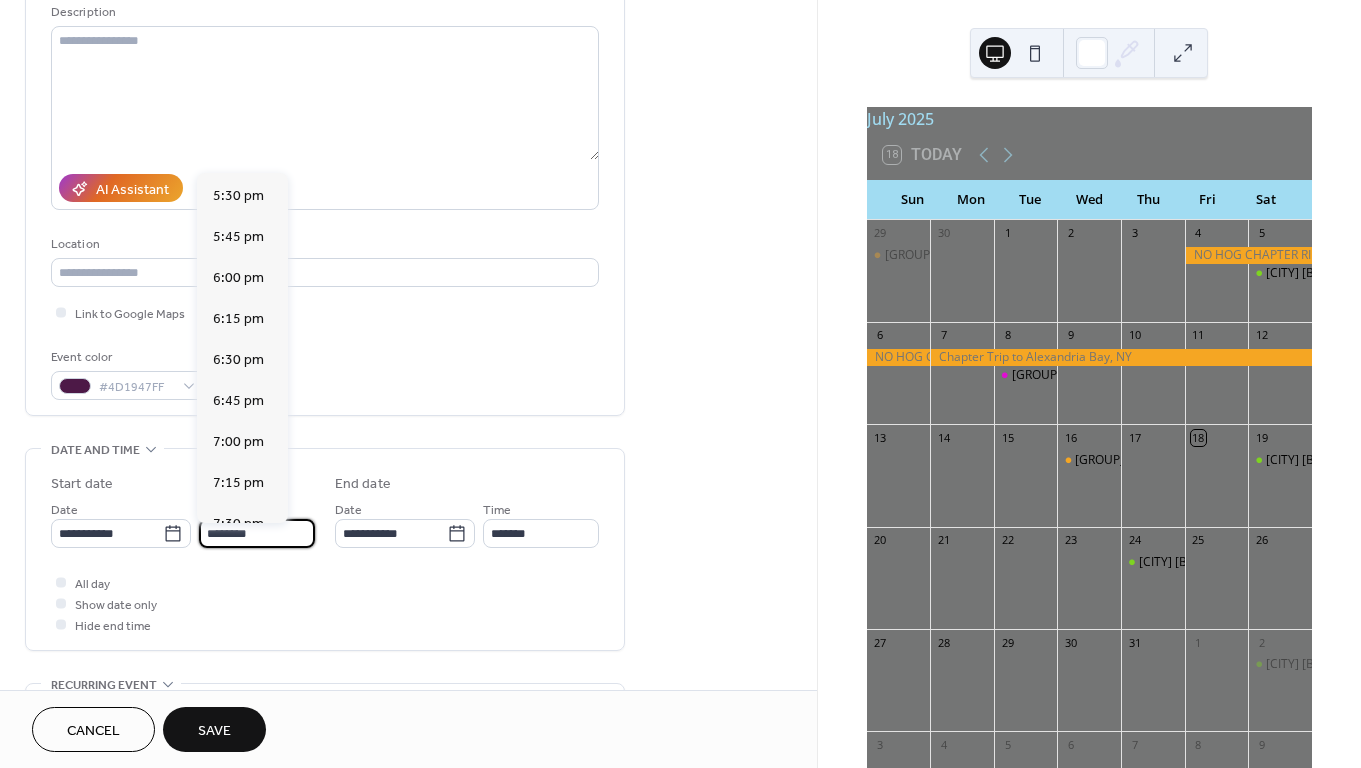 scroll, scrollTop: 3002, scrollLeft: 0, axis: vertical 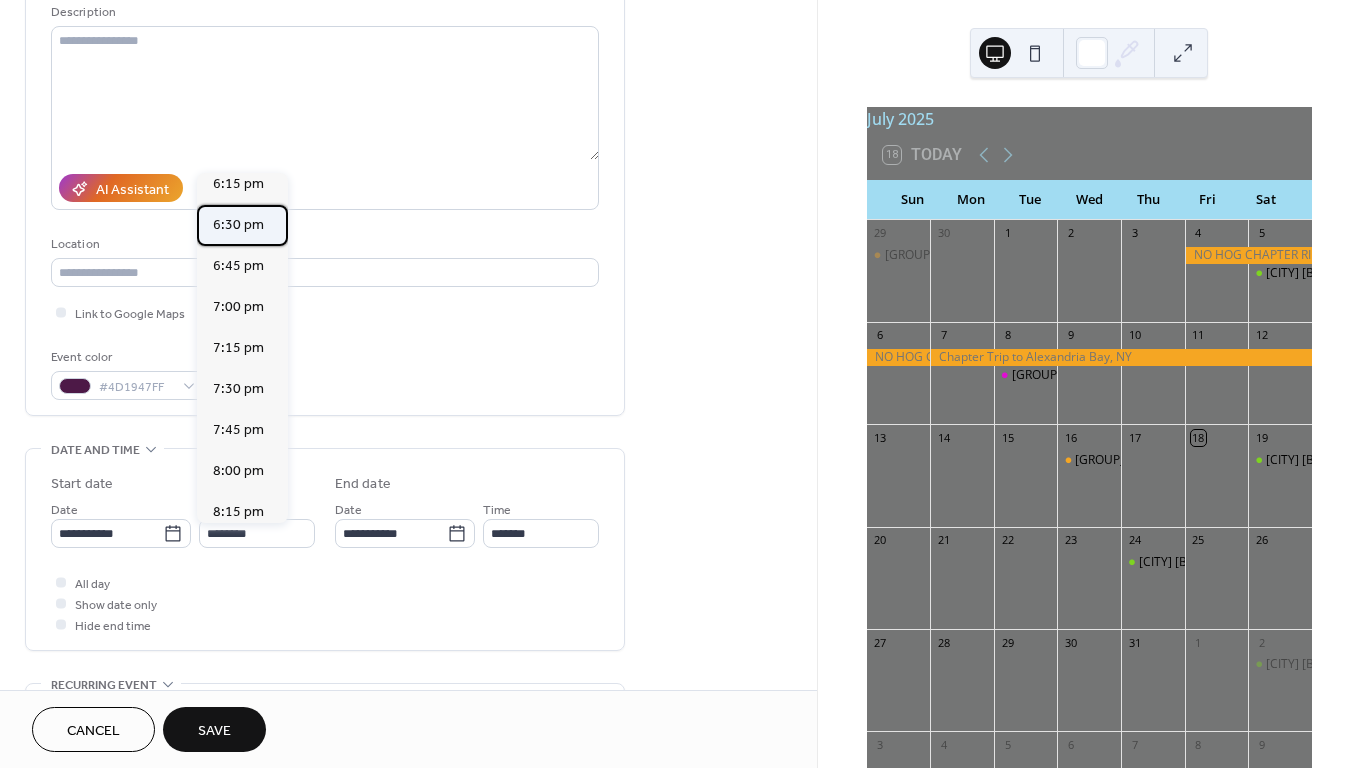 click on "6:30 pm" at bounding box center (238, 225) 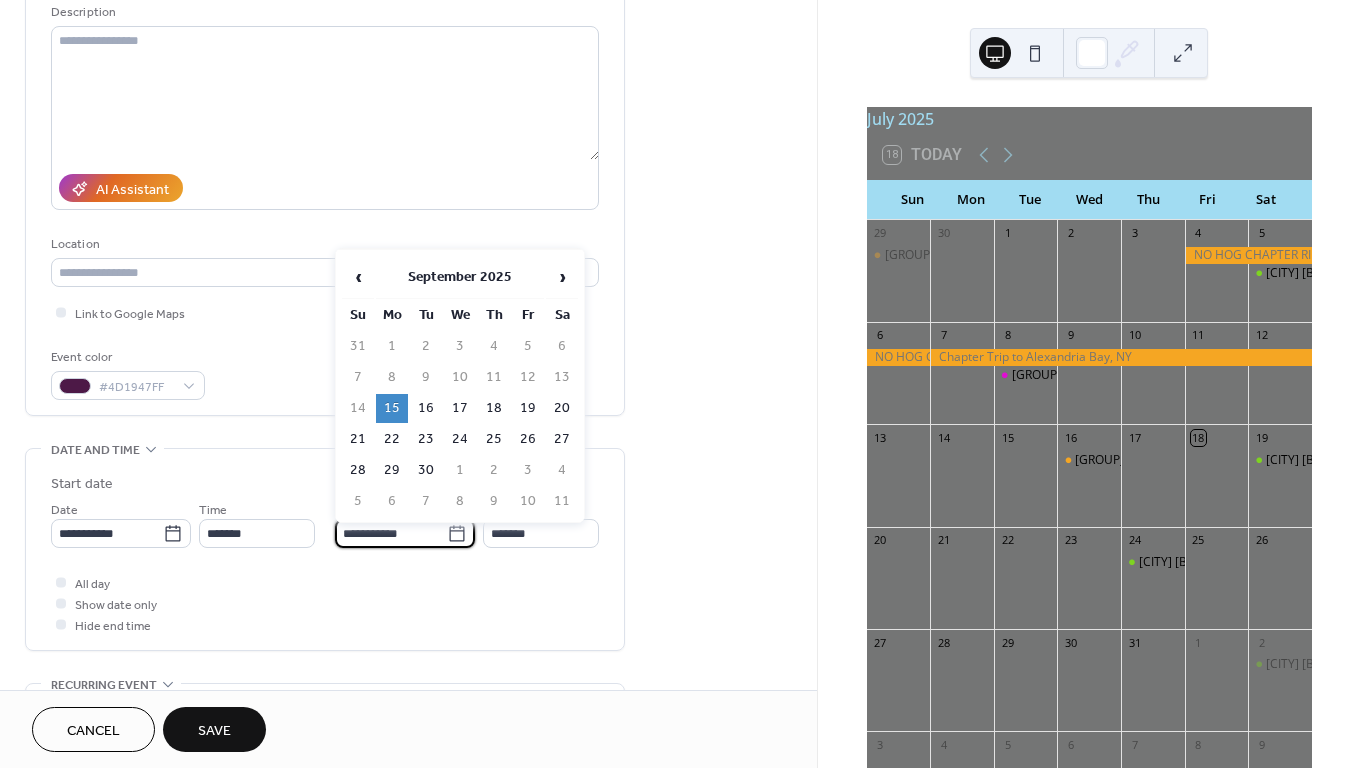 click on "**********" at bounding box center (391, 533) 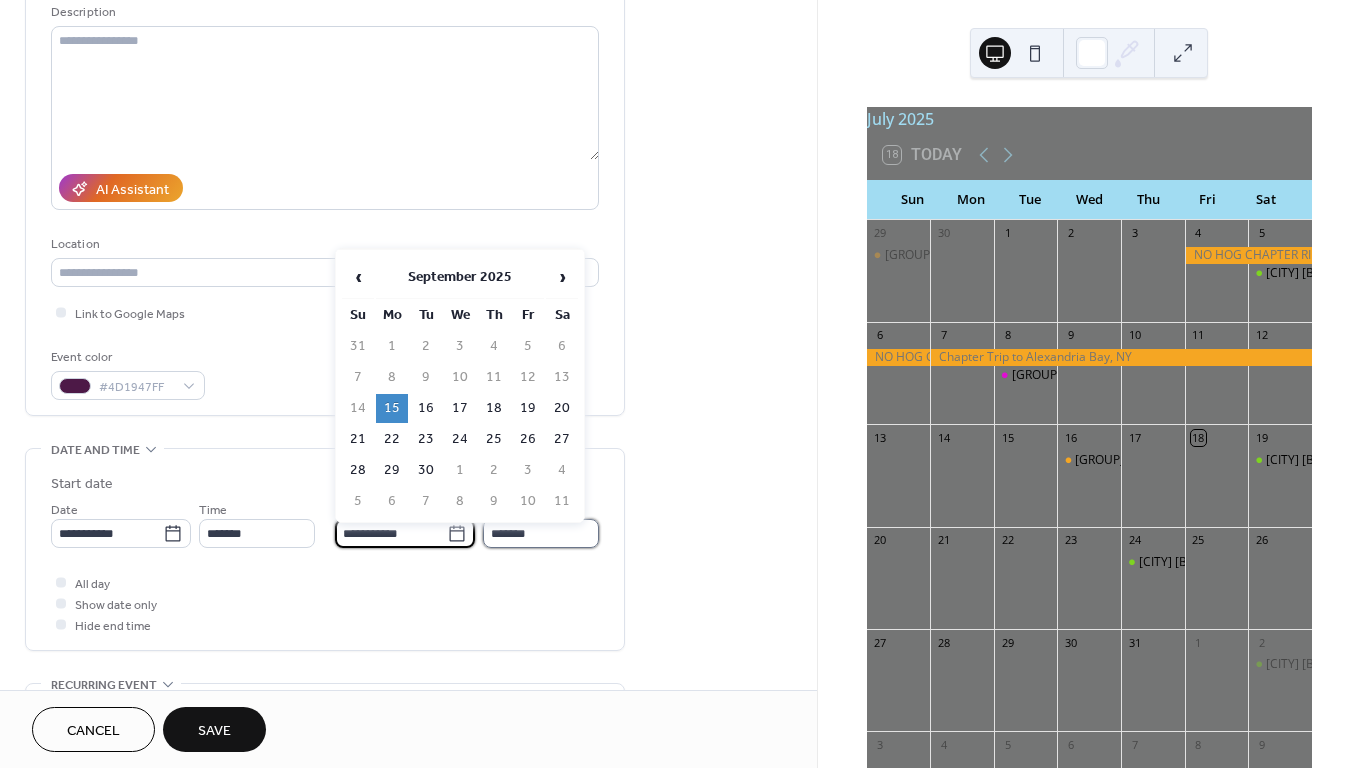 click on "*******" at bounding box center [541, 533] 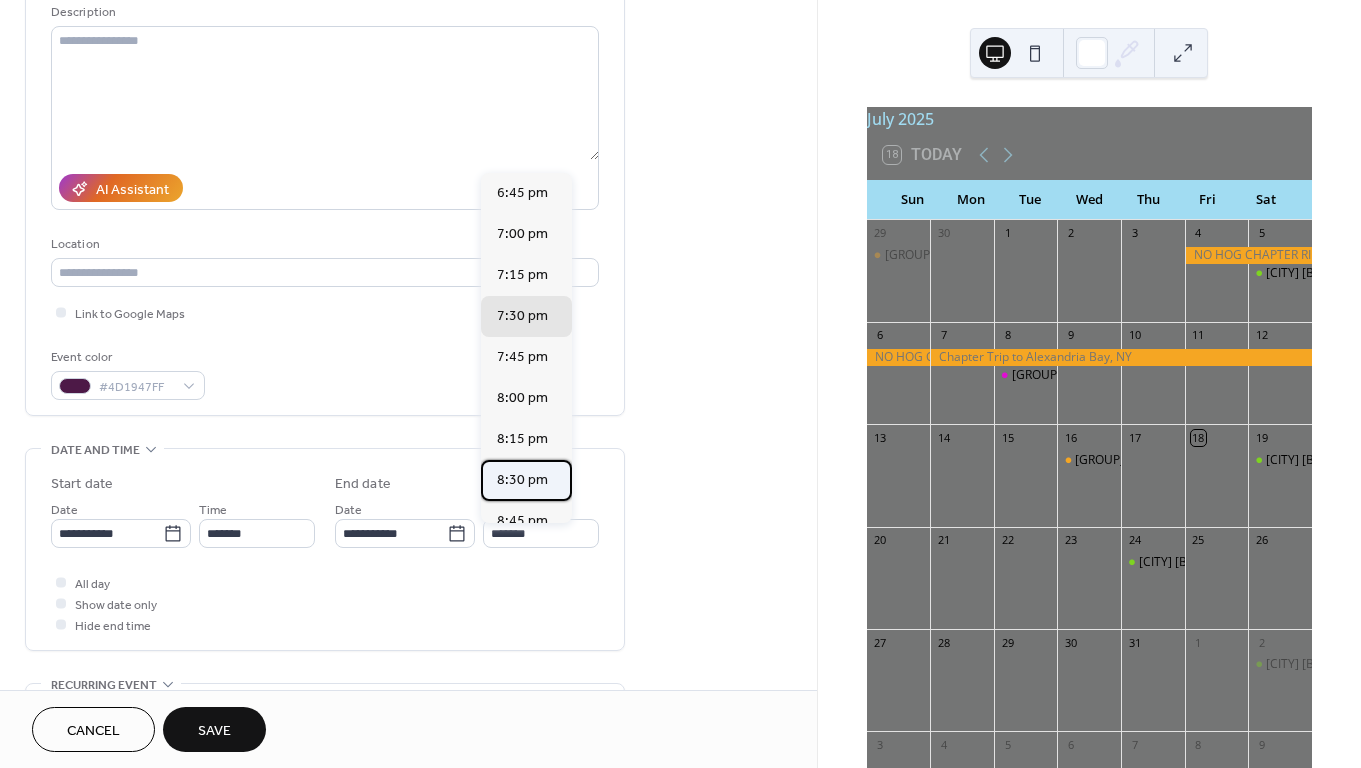 click on "8:30 pm" at bounding box center (522, 480) 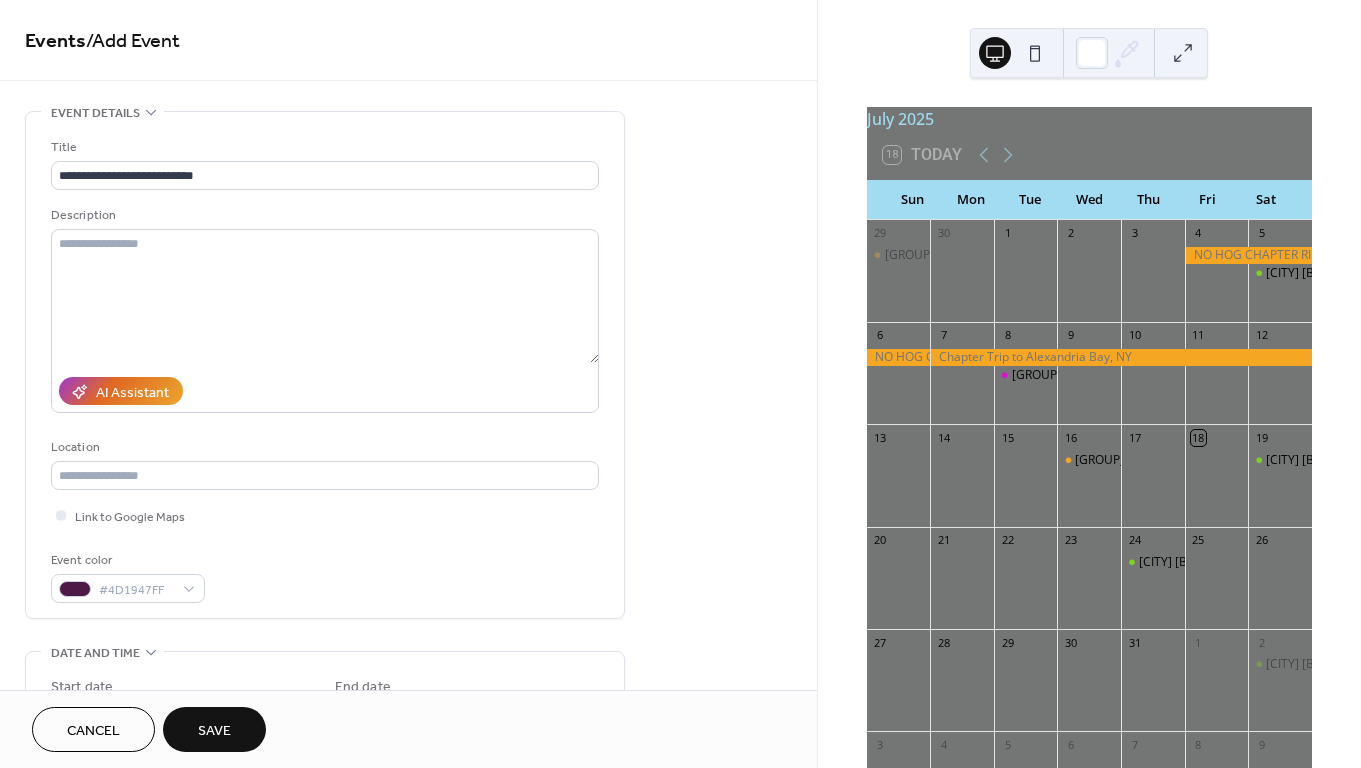 scroll, scrollTop: 0, scrollLeft: 0, axis: both 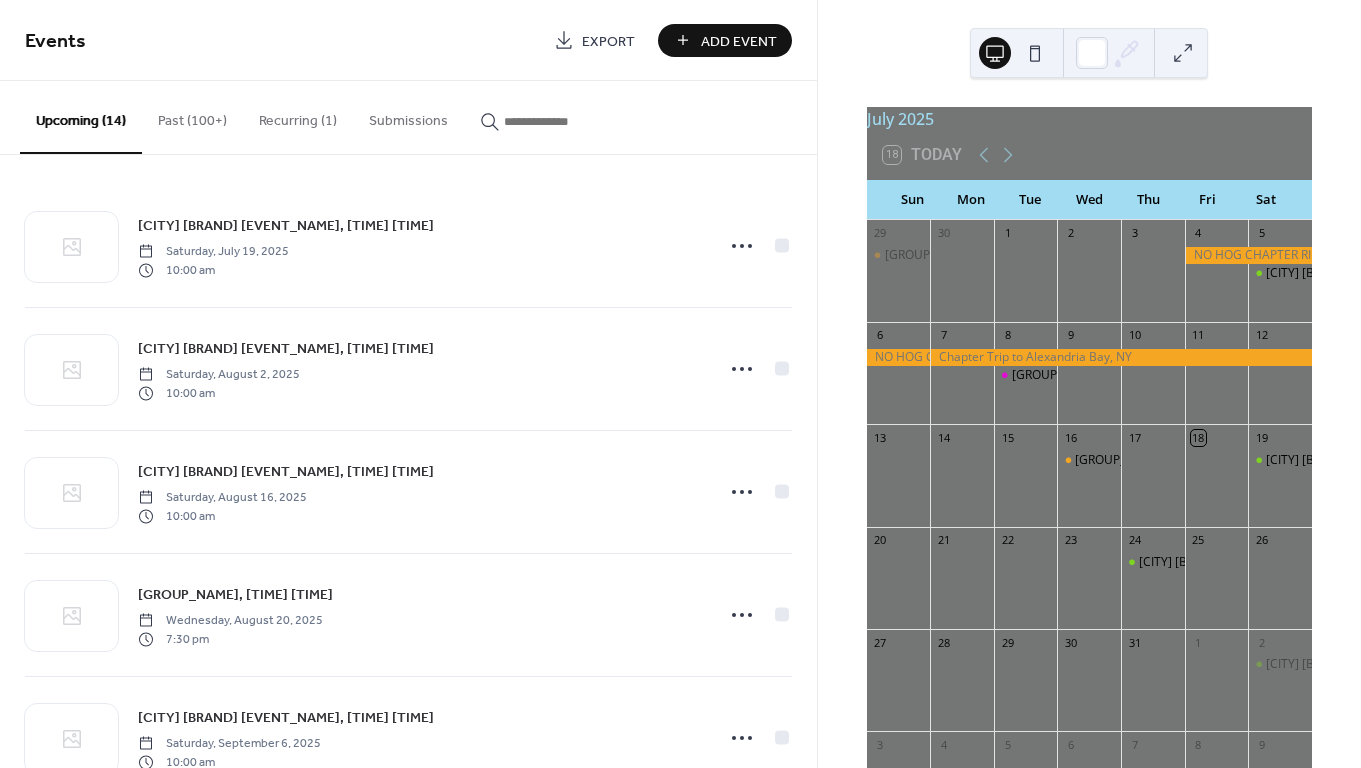 click on "Add Event" at bounding box center (739, 41) 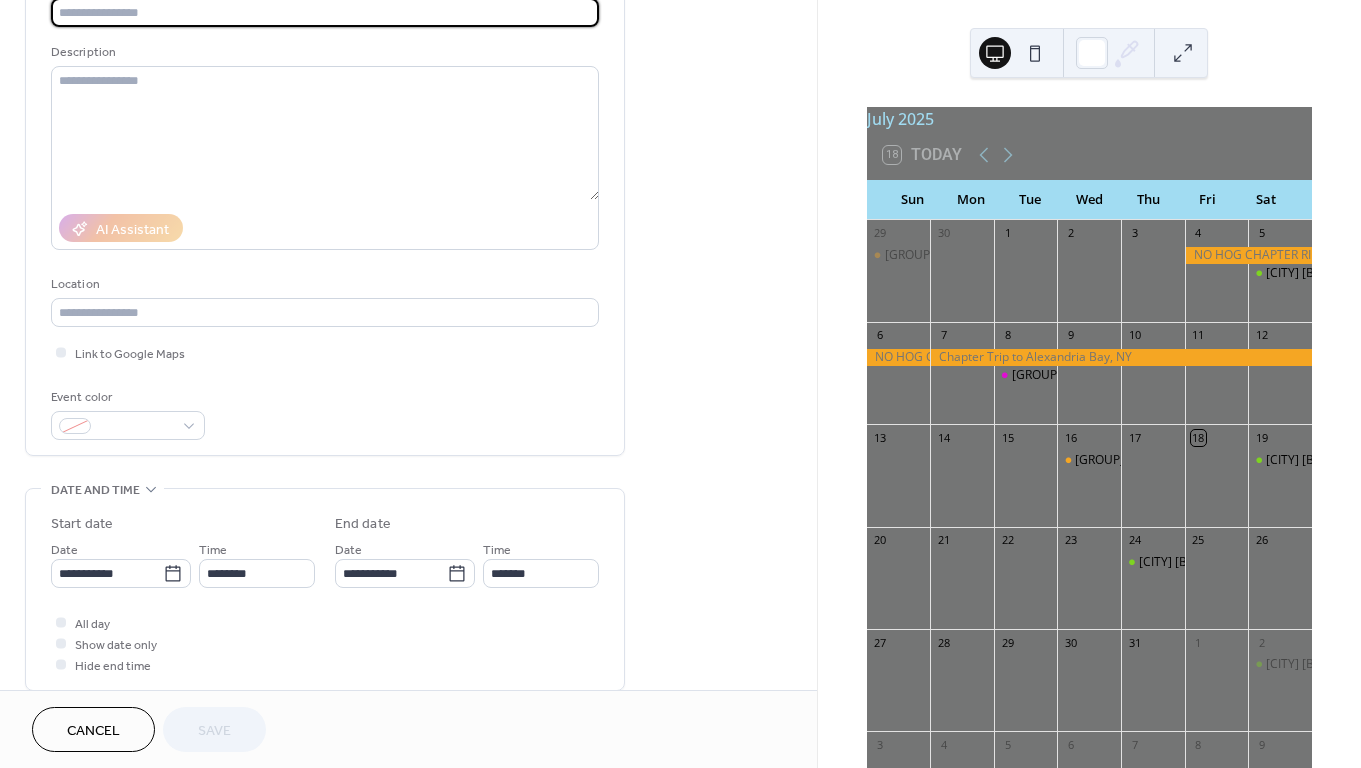 scroll, scrollTop: 166, scrollLeft: 0, axis: vertical 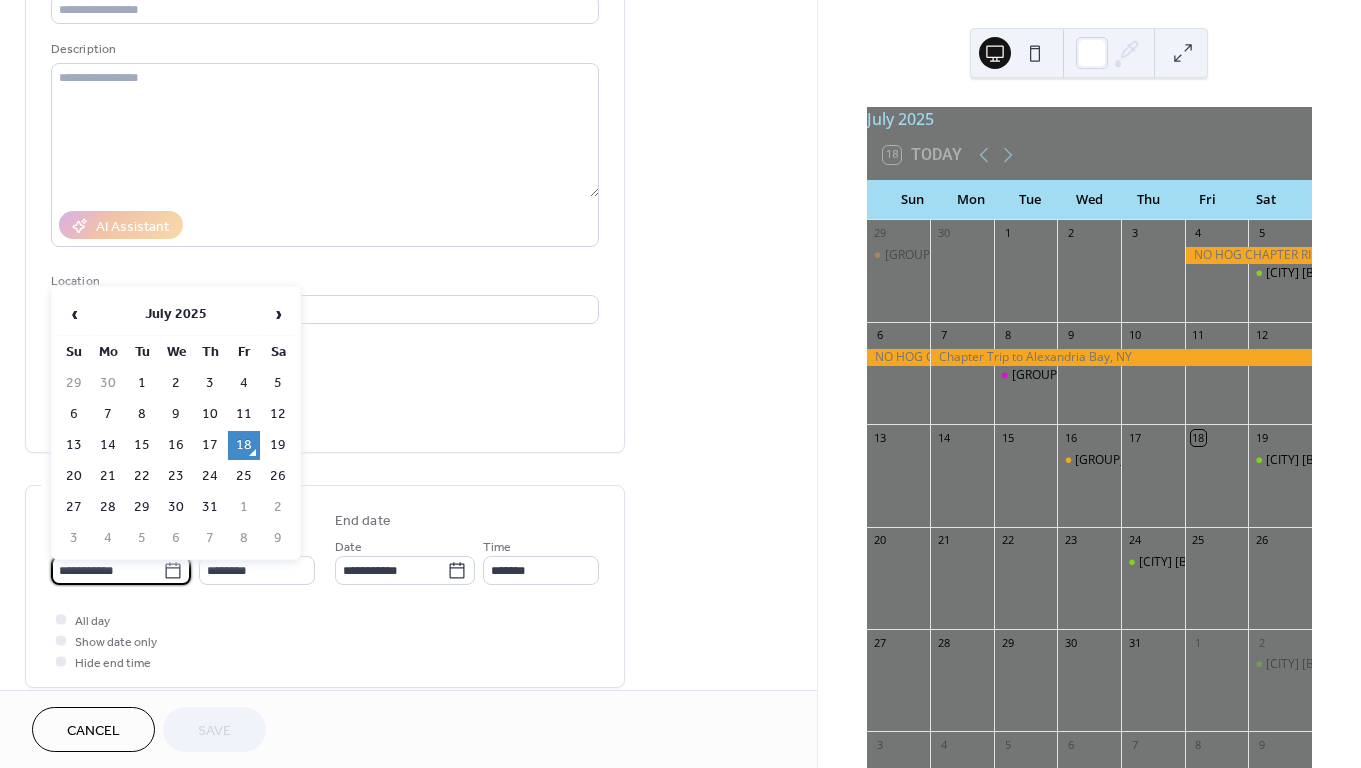 click on "**********" at bounding box center (107, 570) 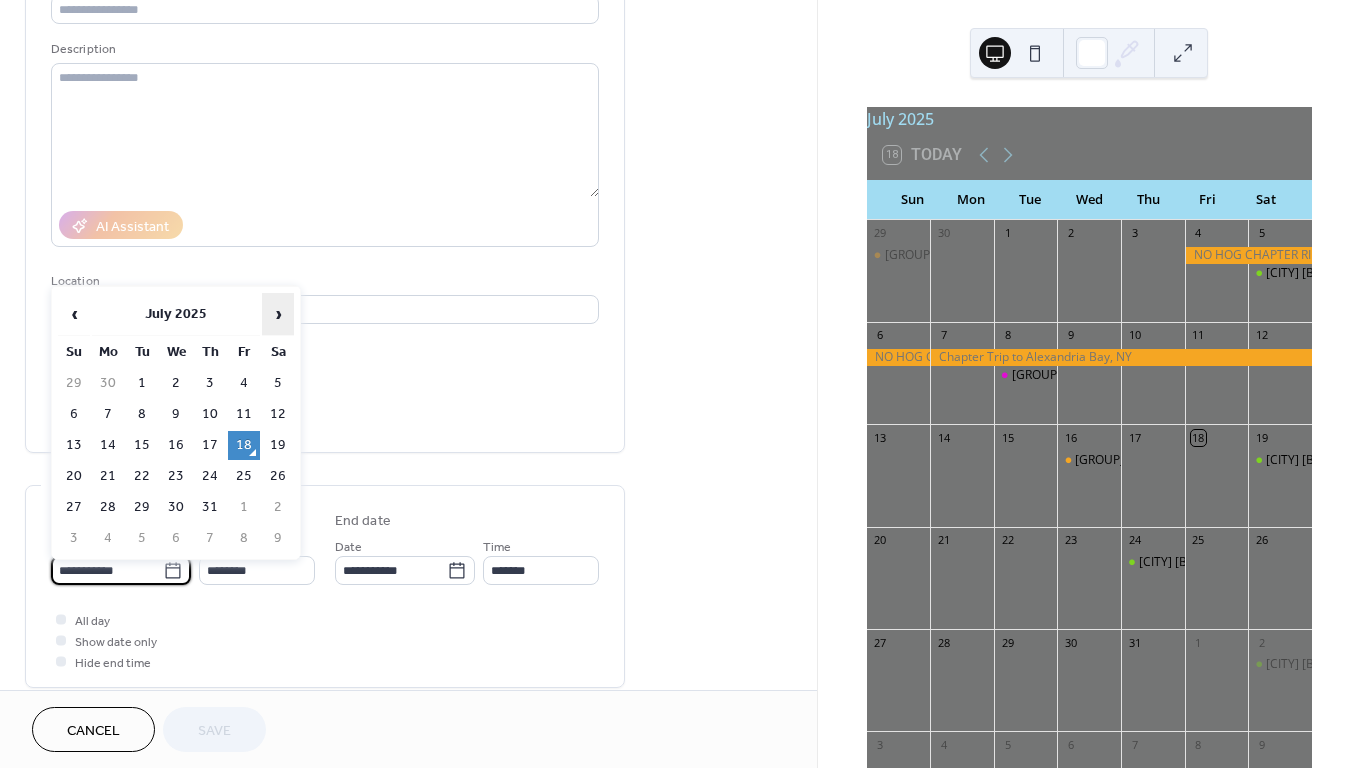 click on "›" at bounding box center (278, 314) 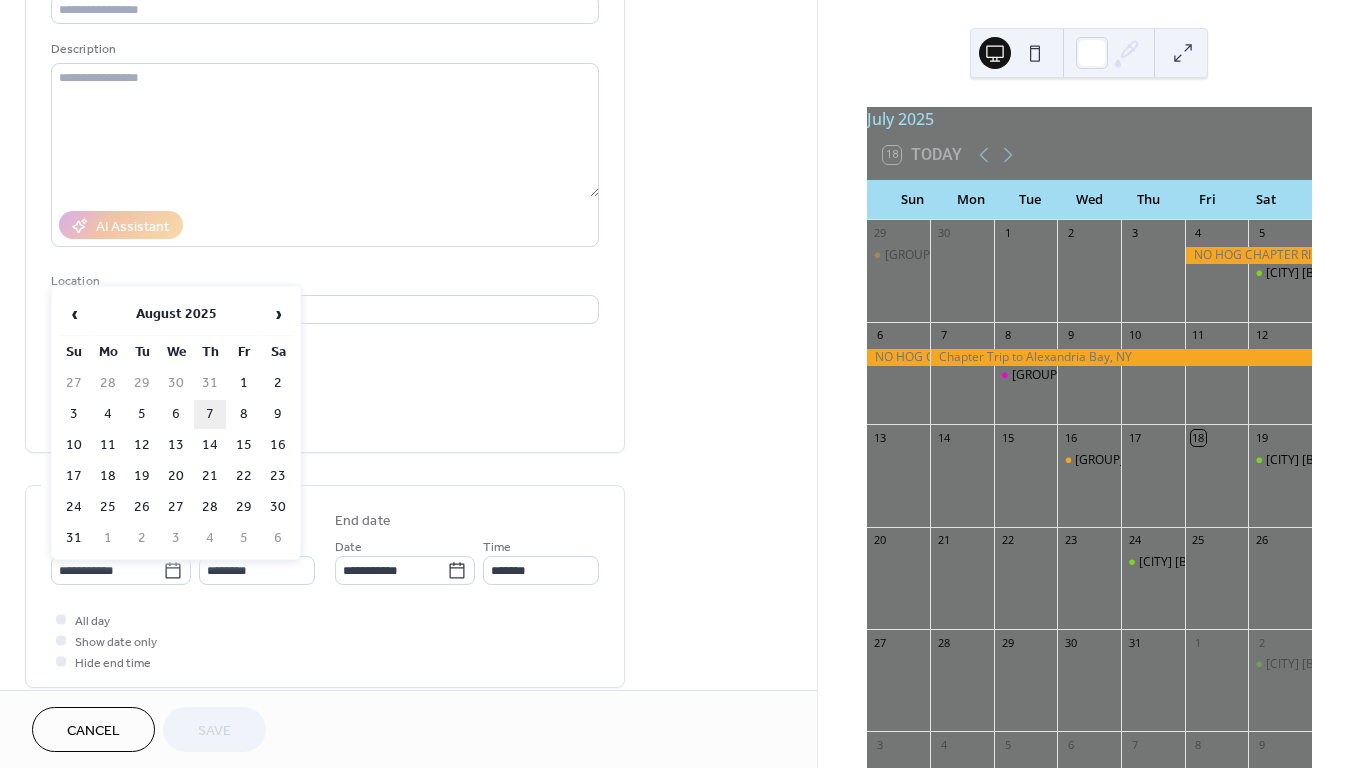 click on "7" at bounding box center (210, 414) 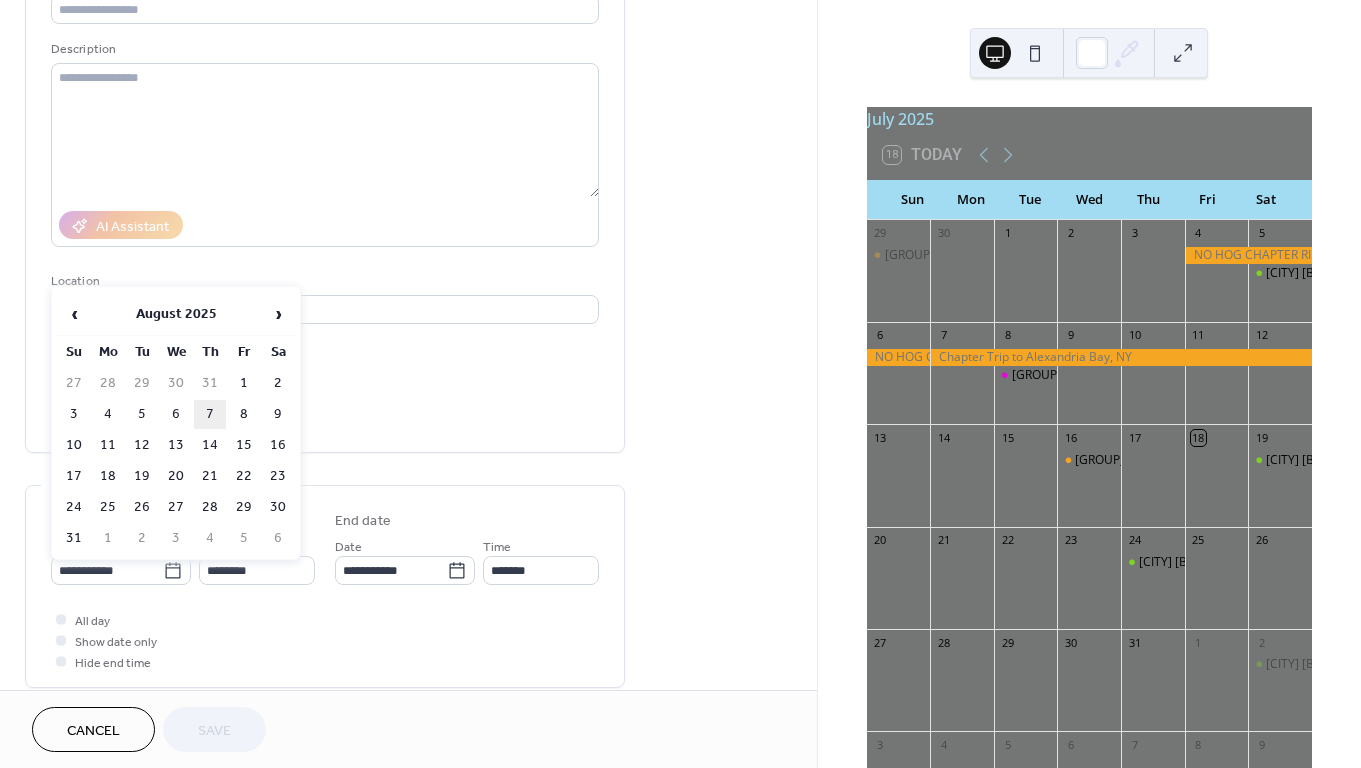 type on "**********" 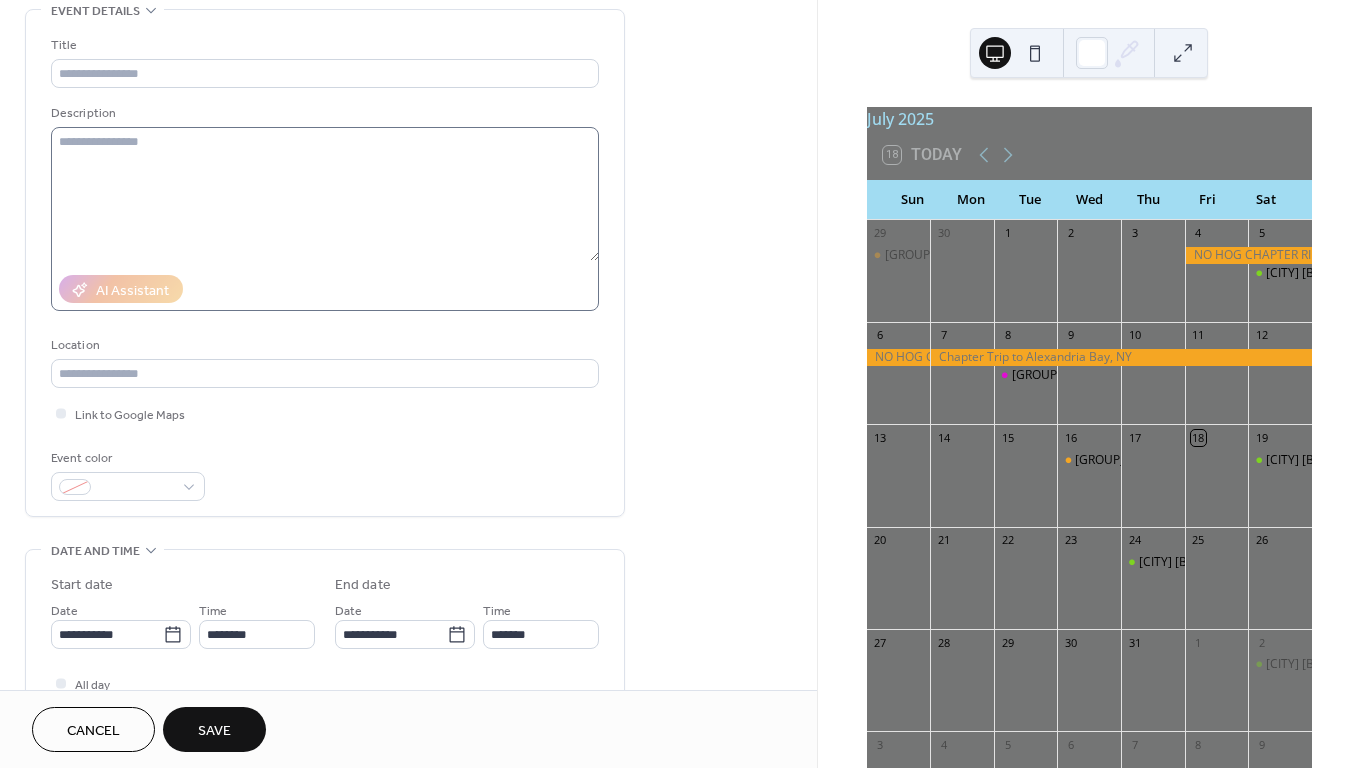 scroll, scrollTop: 70, scrollLeft: 0, axis: vertical 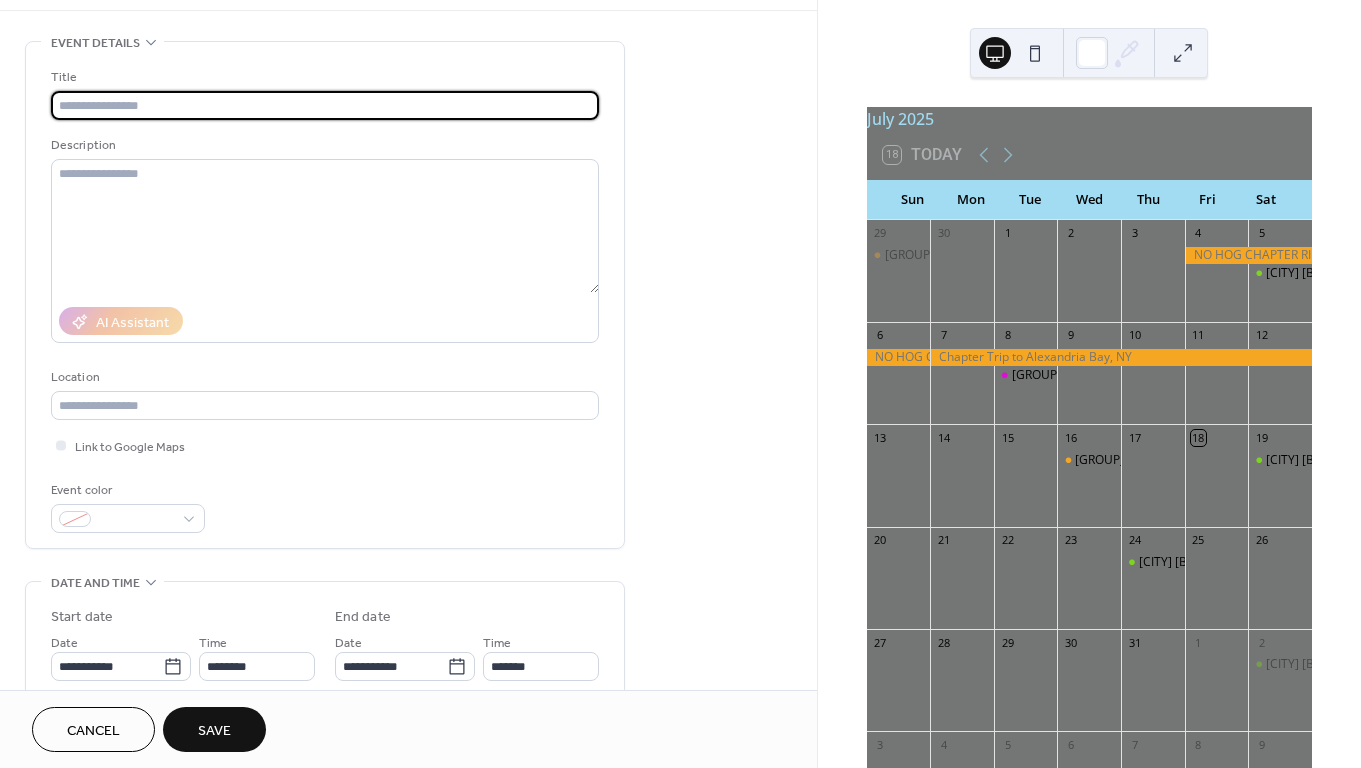 click at bounding box center (325, 105) 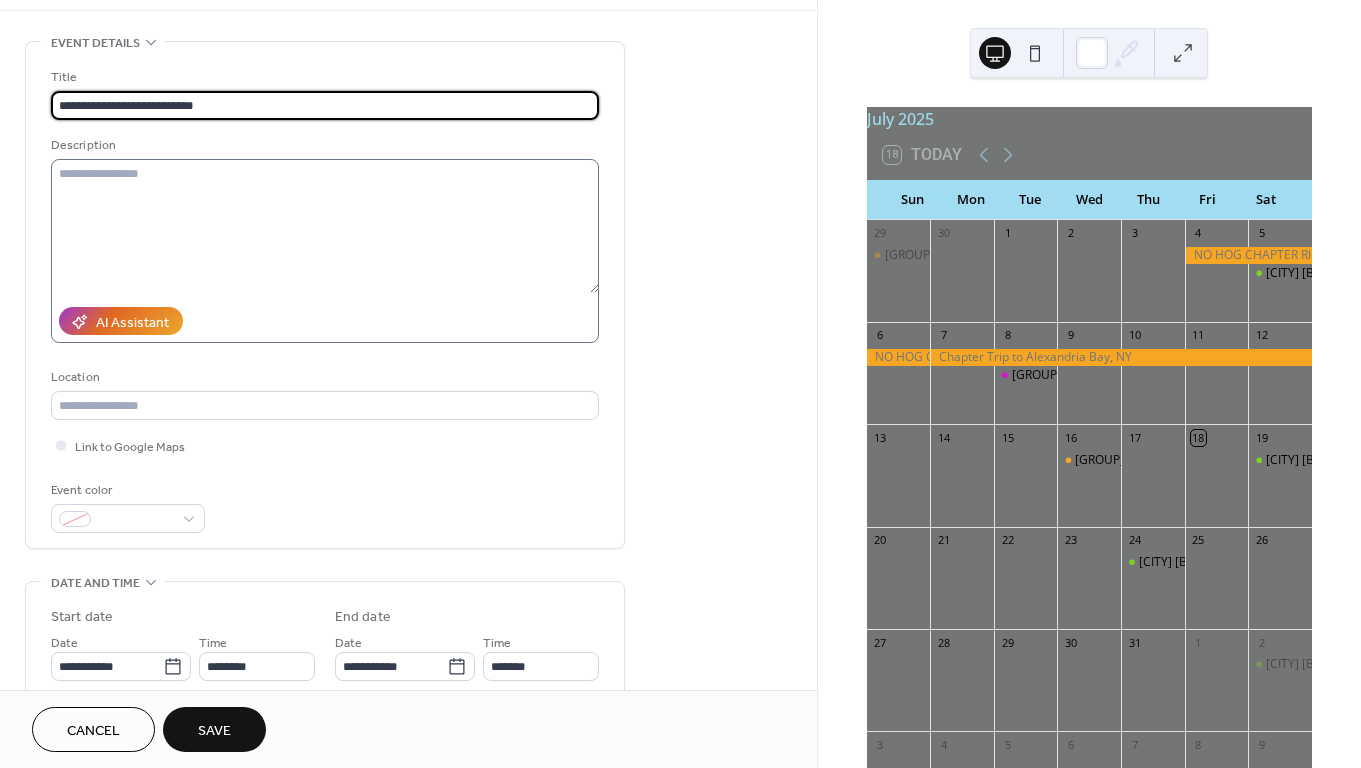 type on "**********" 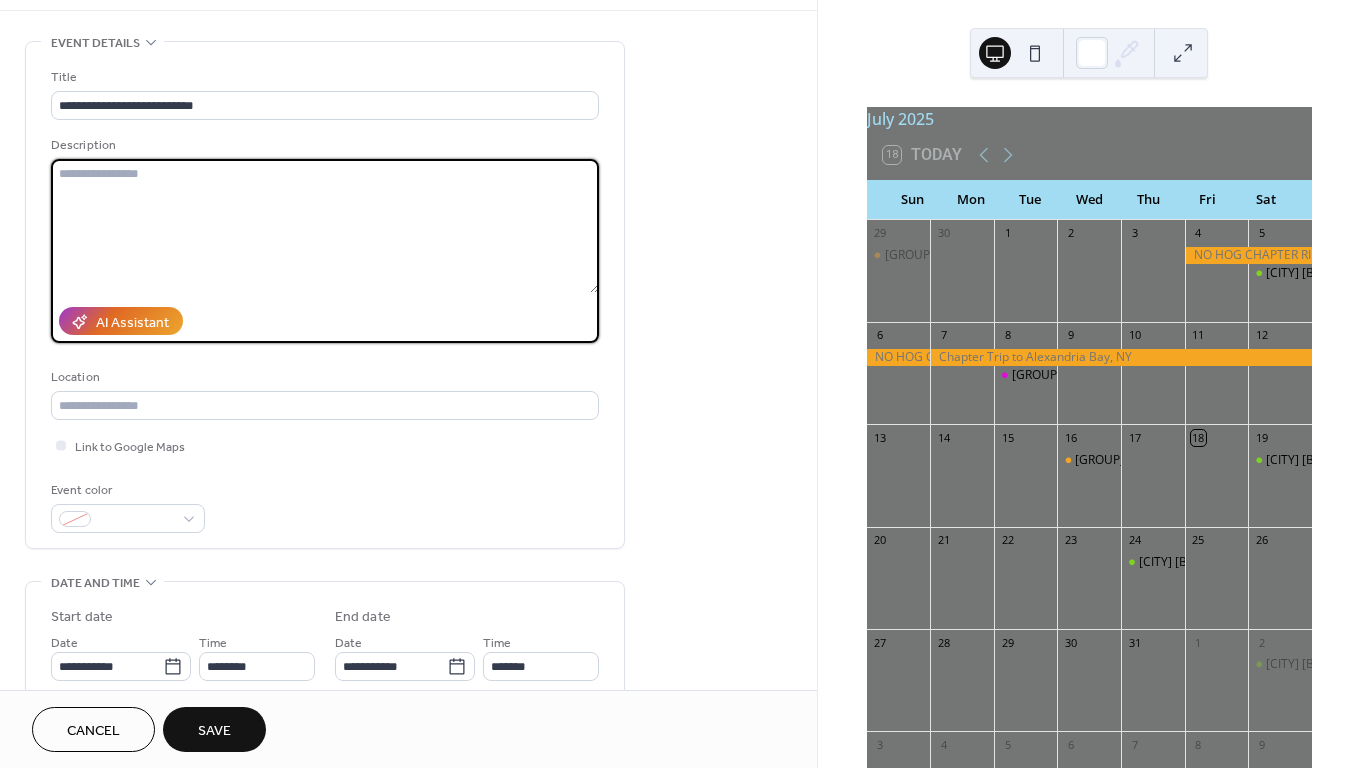 click at bounding box center (325, 226) 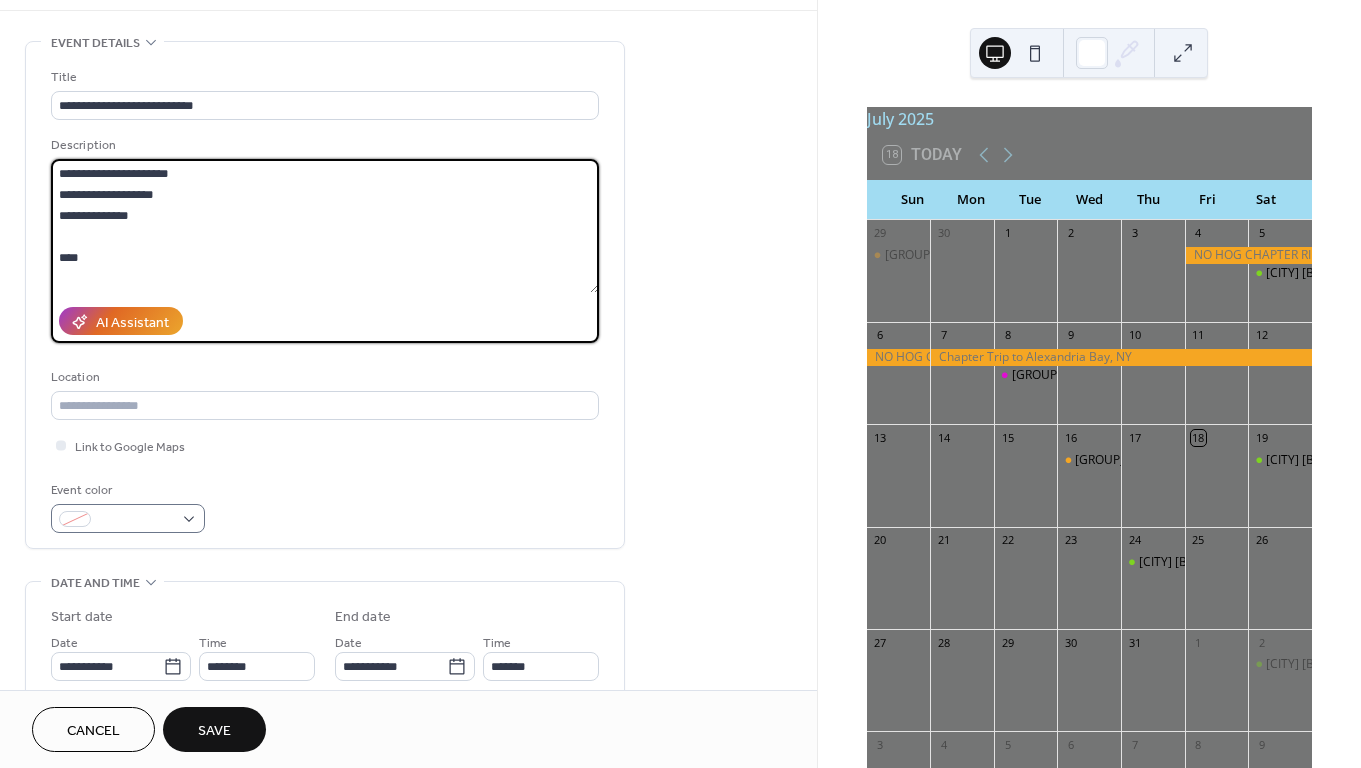 type on "**********" 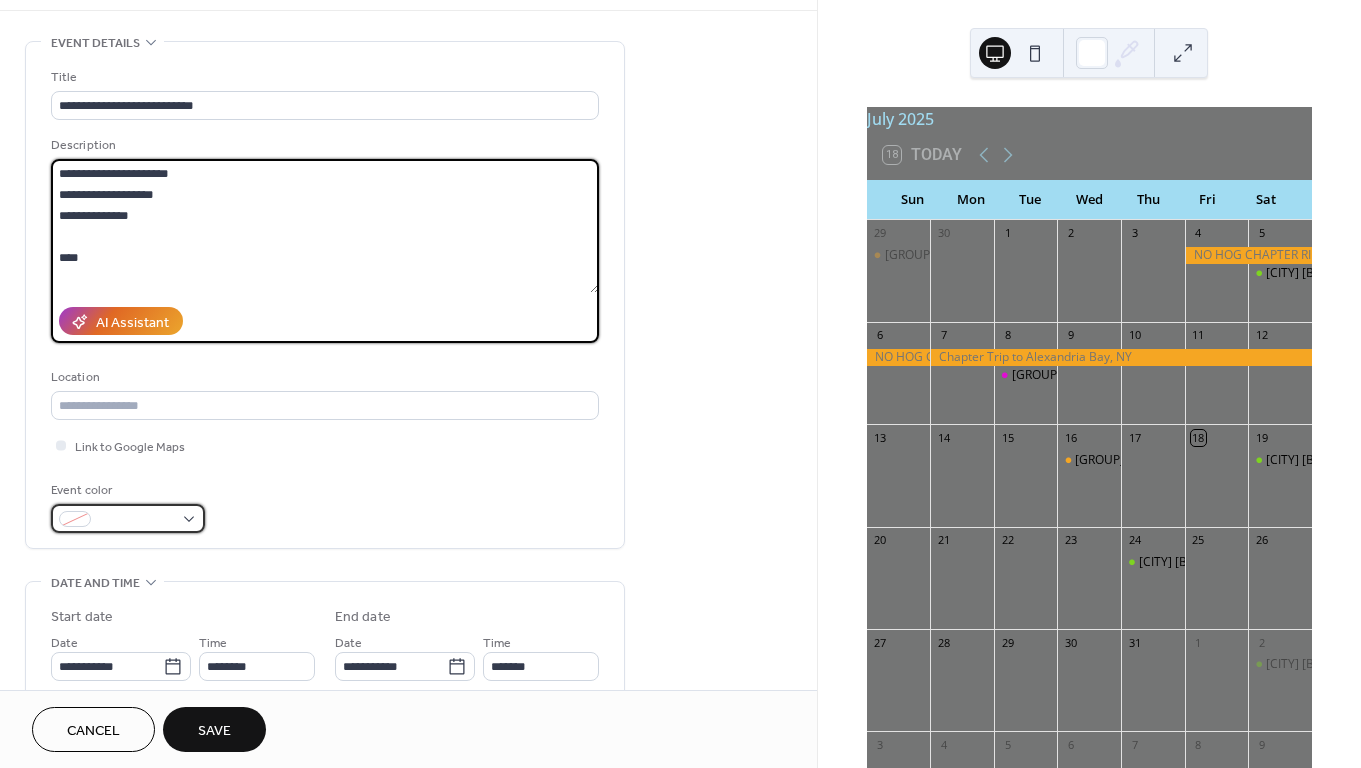 click at bounding box center (128, 518) 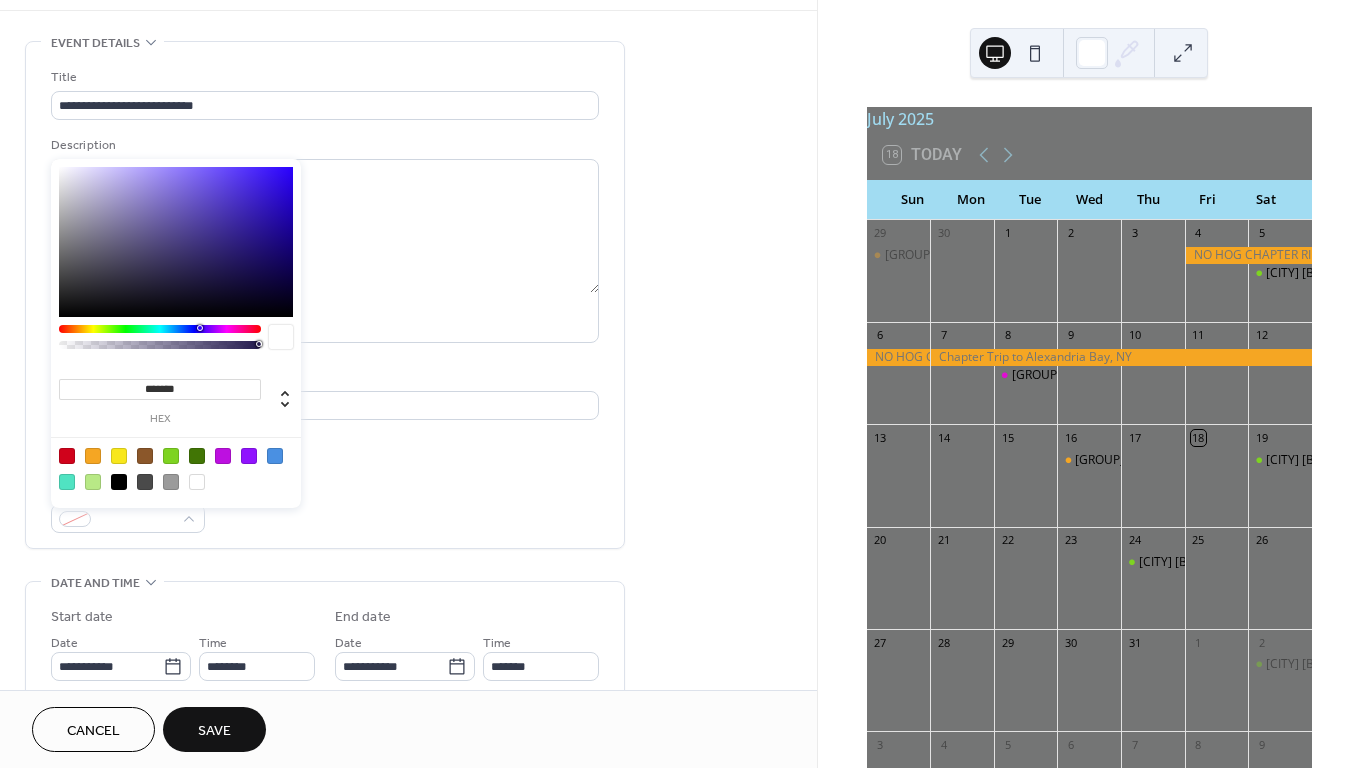 type on "*******" 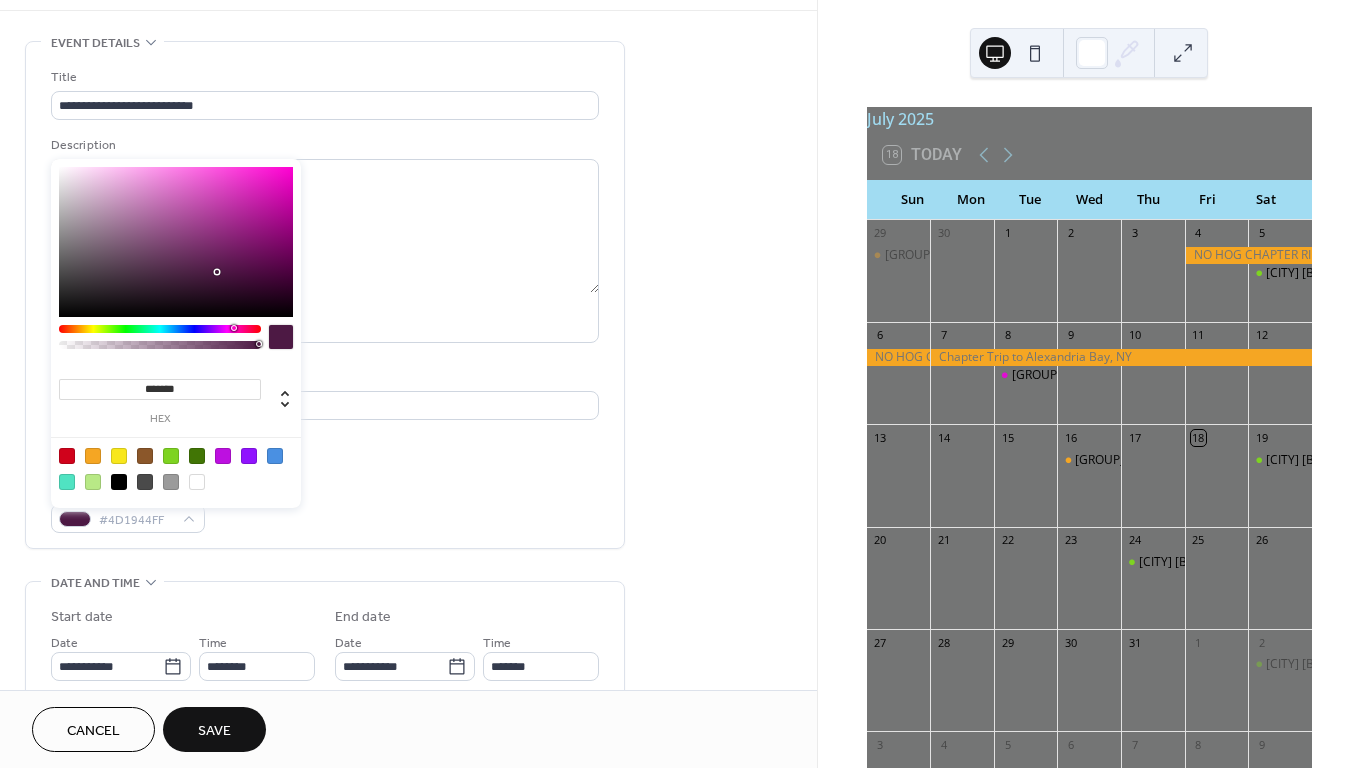 click at bounding box center [160, 329] 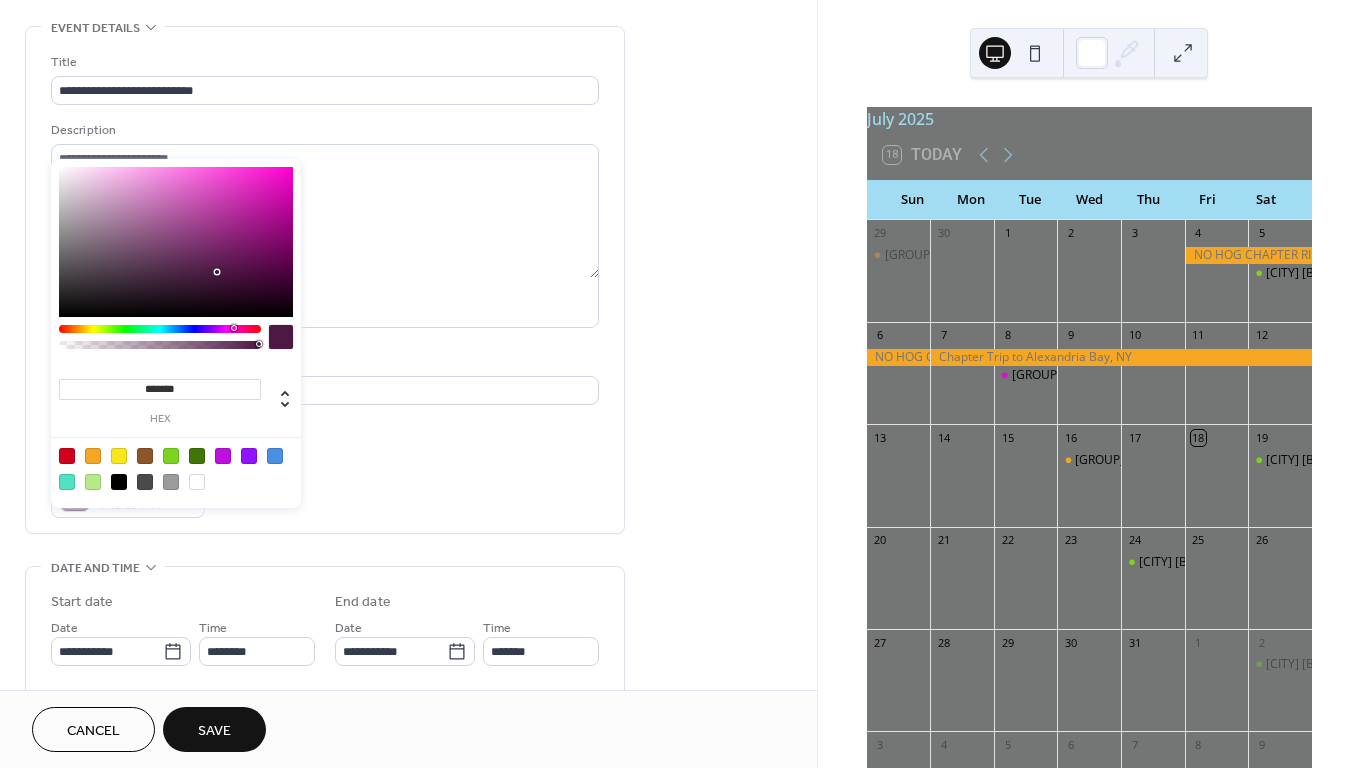 scroll, scrollTop: 88, scrollLeft: 0, axis: vertical 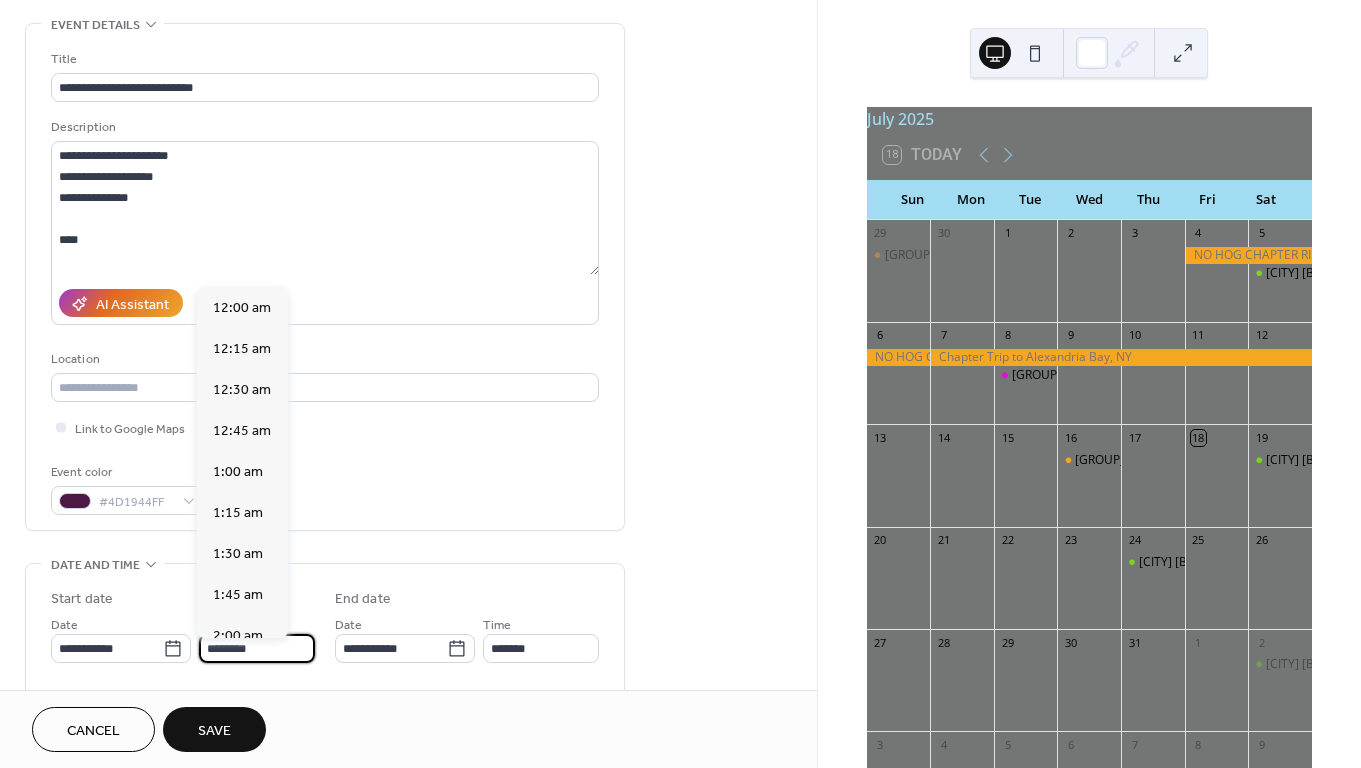 click on "********" at bounding box center (257, 648) 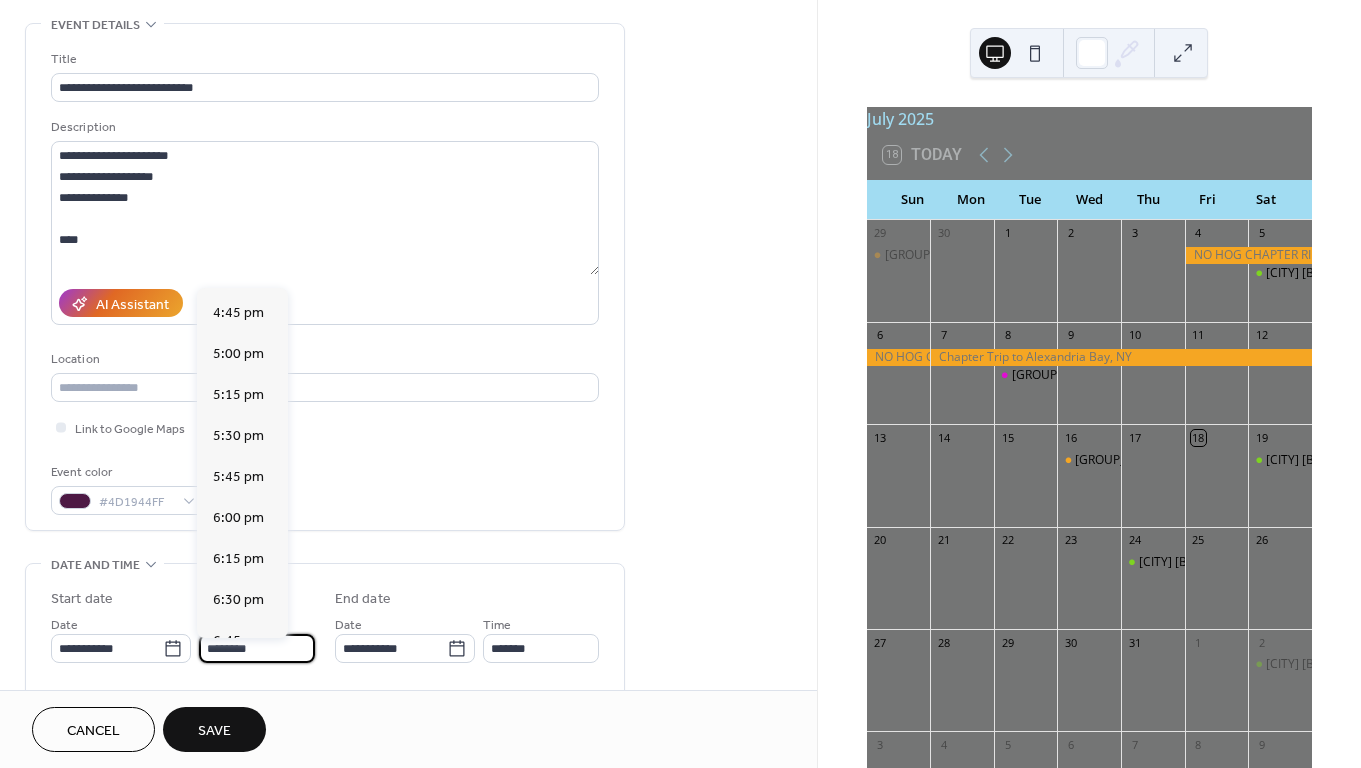 scroll, scrollTop: 2743, scrollLeft: 0, axis: vertical 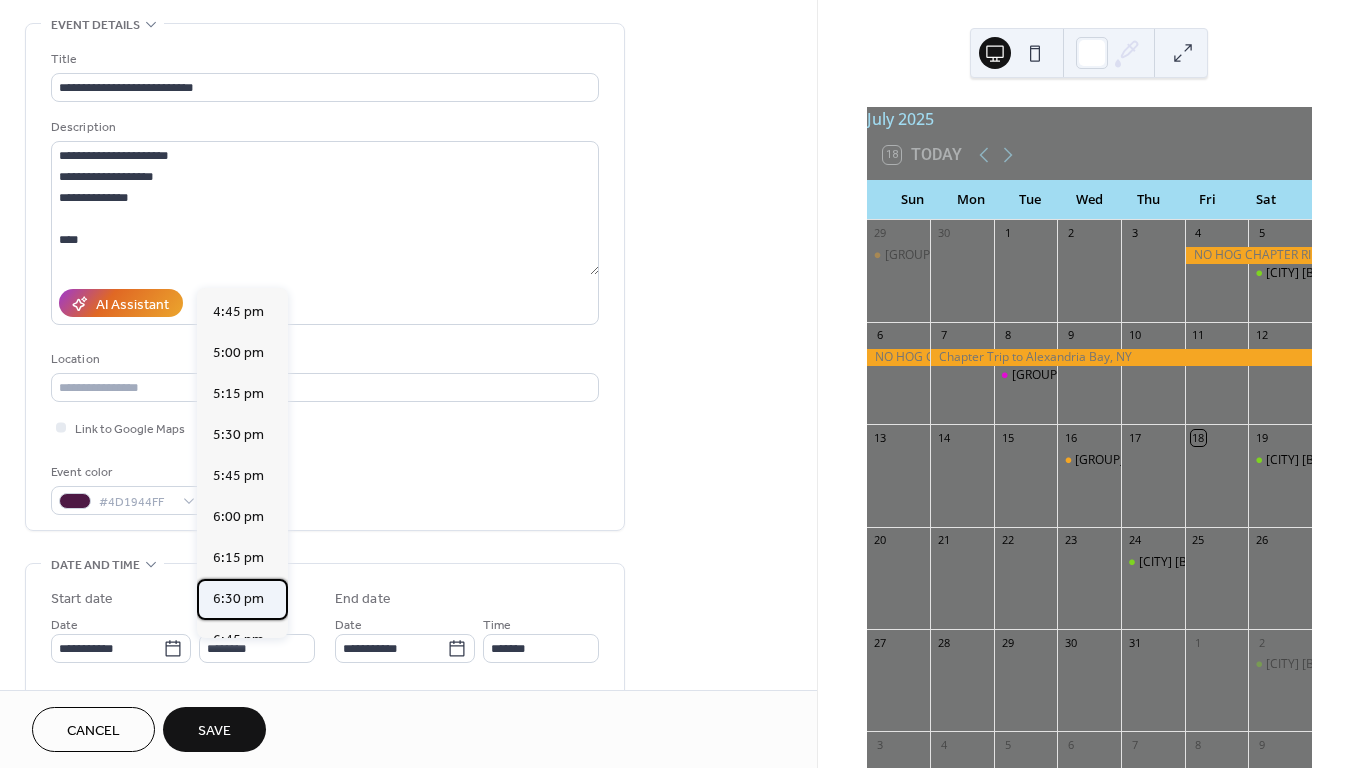 click on "6:30 pm" at bounding box center [238, 599] 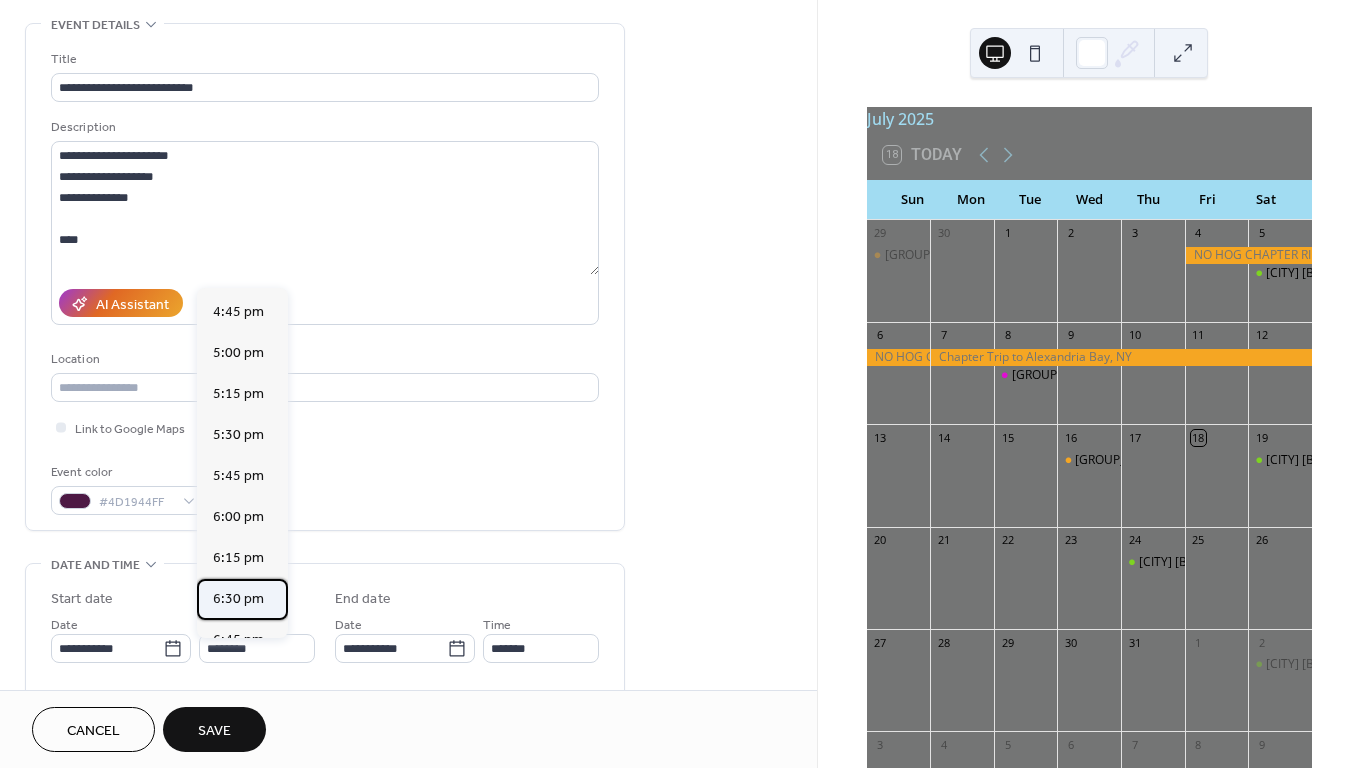 type on "*******" 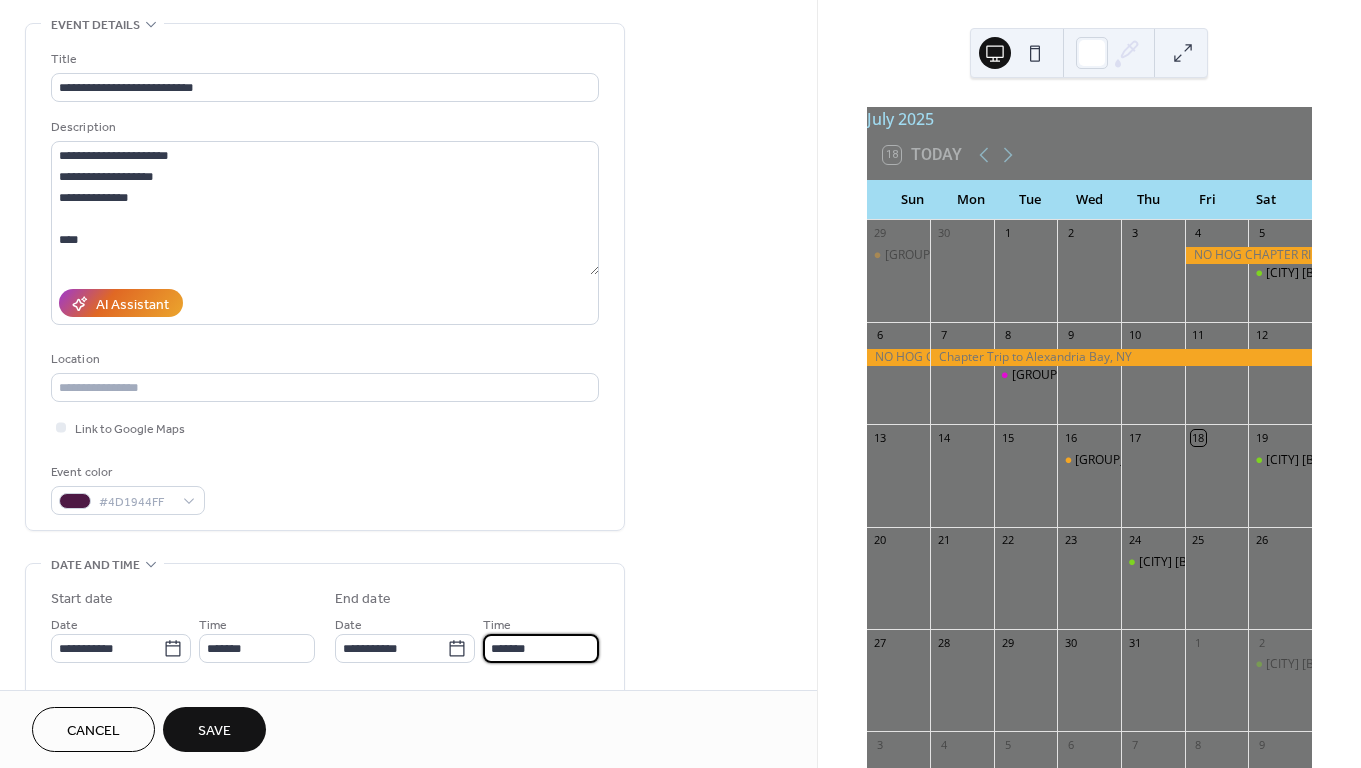 click on "*******" at bounding box center (541, 648) 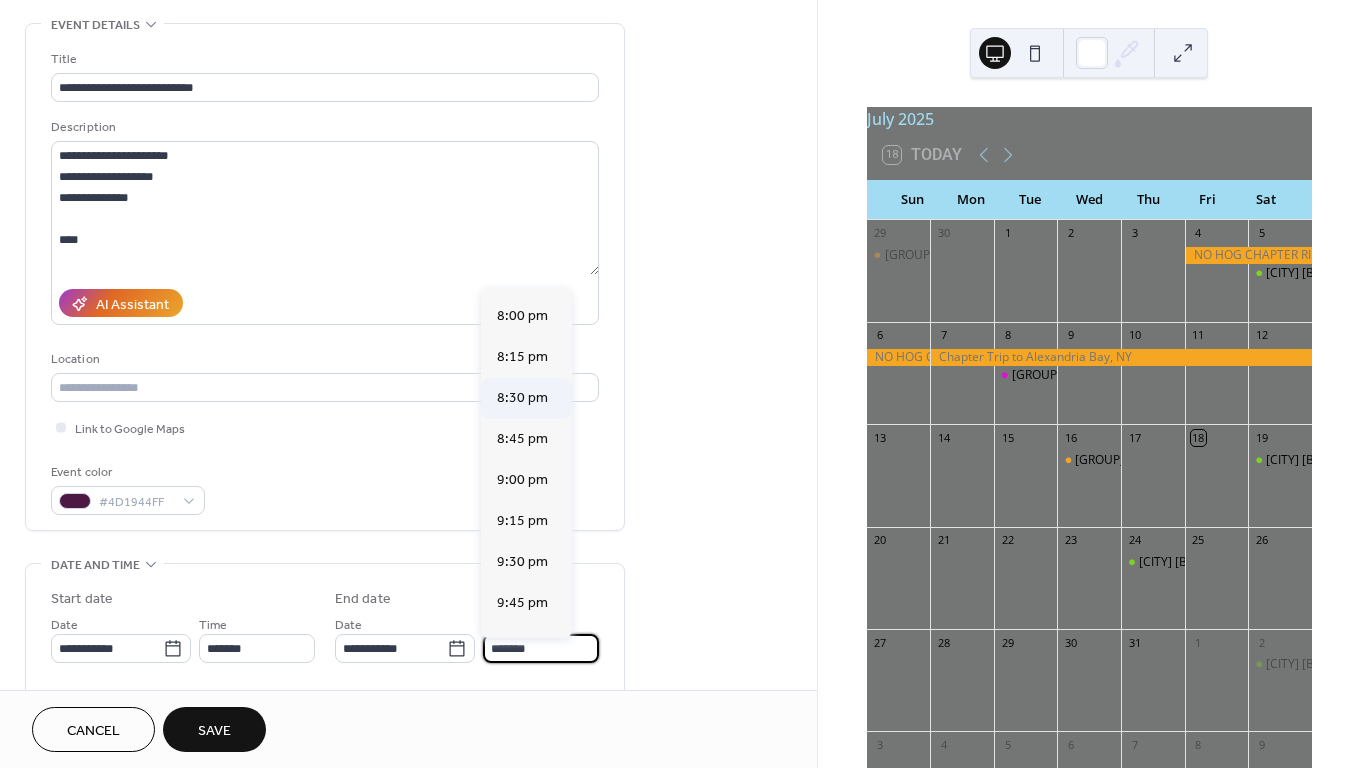 scroll, scrollTop: 198, scrollLeft: 0, axis: vertical 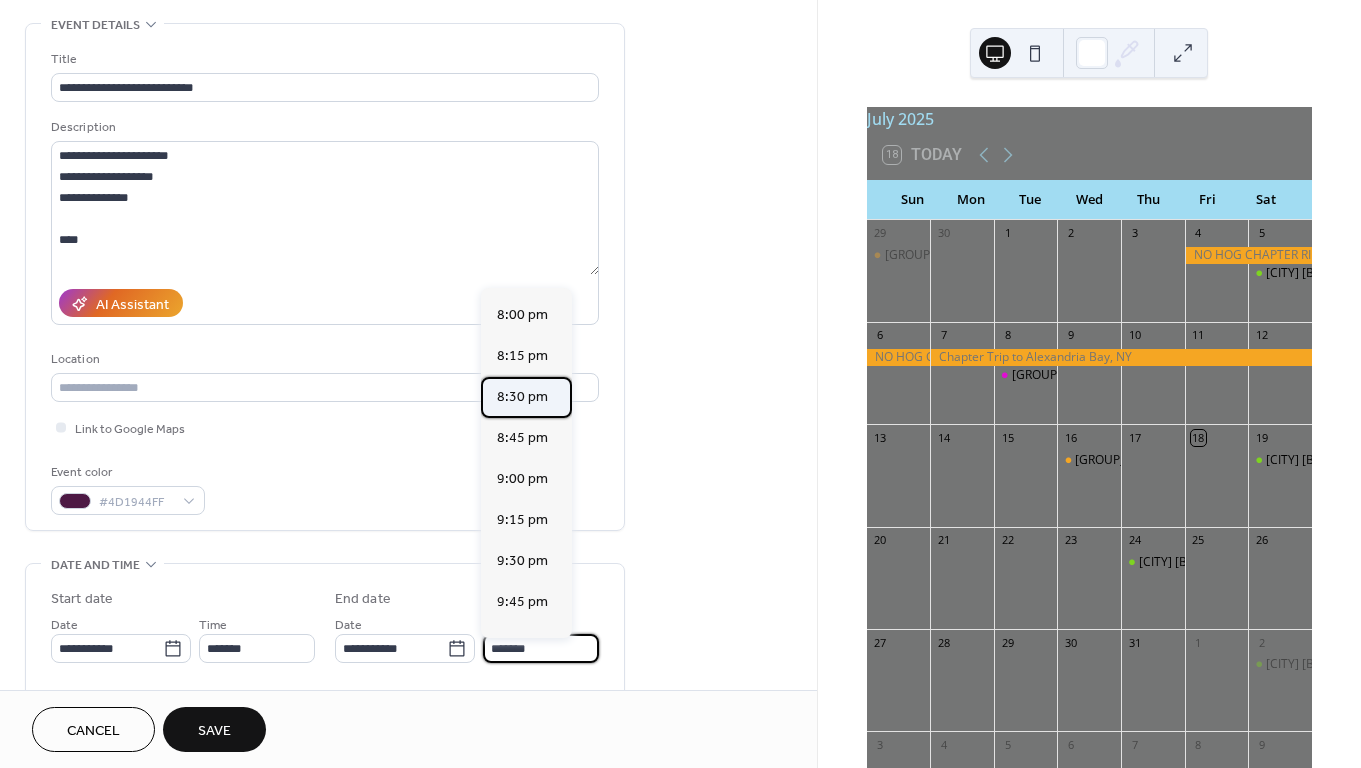 click on "8:30 pm" at bounding box center (522, 397) 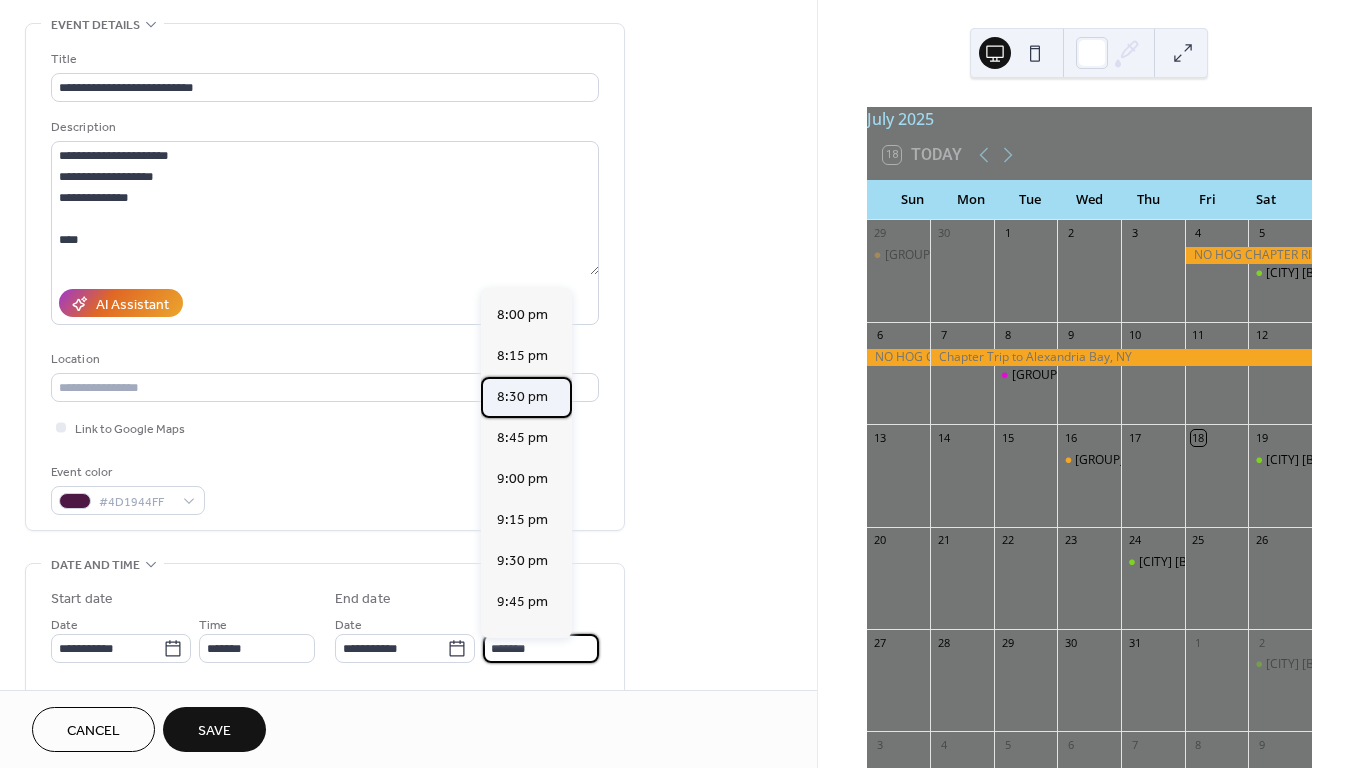 type on "*******" 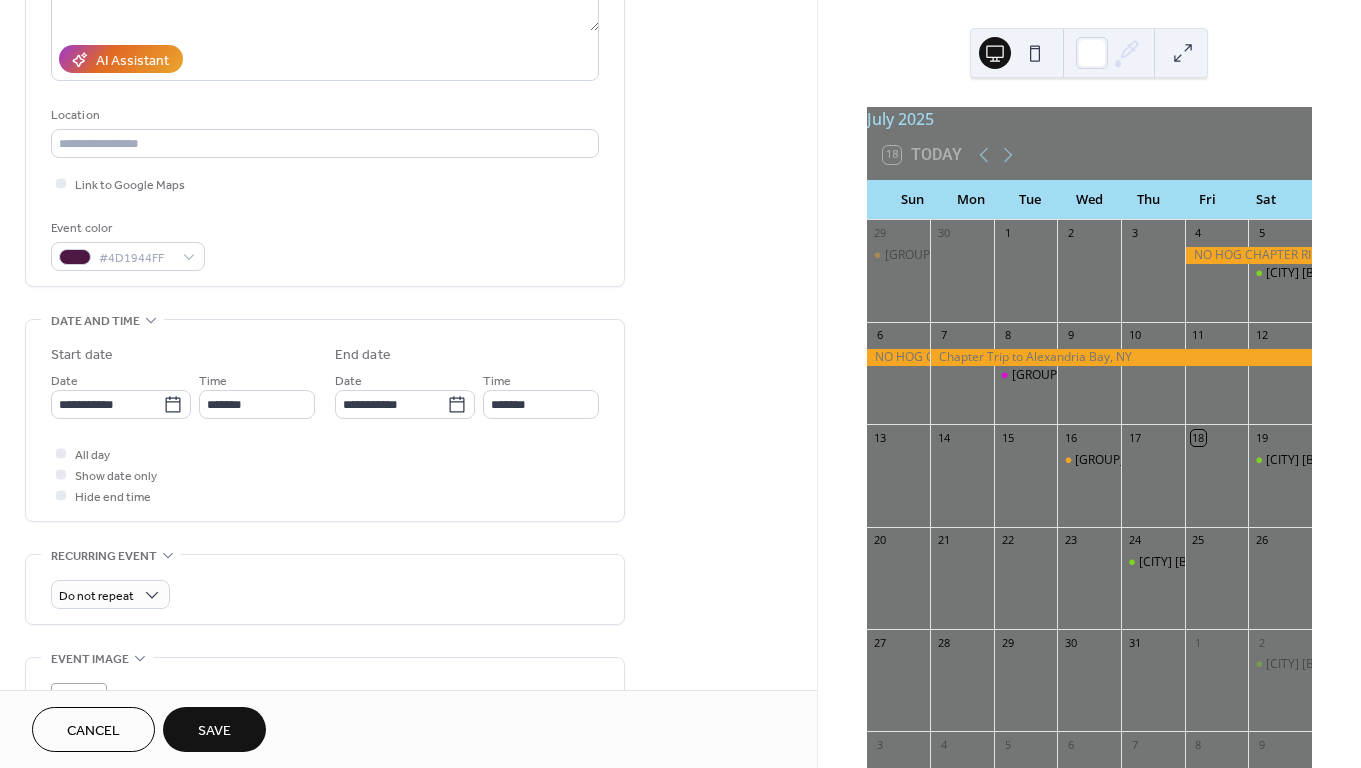 scroll, scrollTop: 333, scrollLeft: 0, axis: vertical 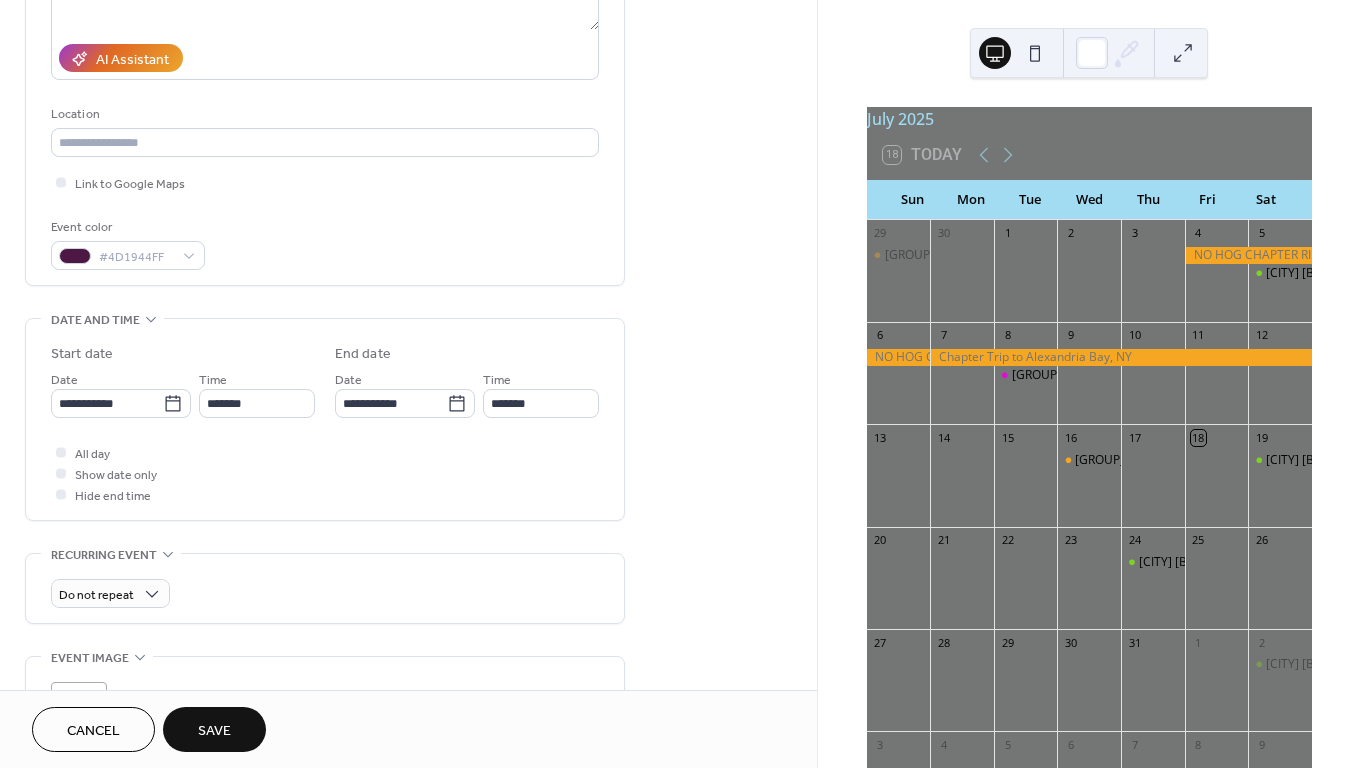click on "Save" at bounding box center (214, 731) 